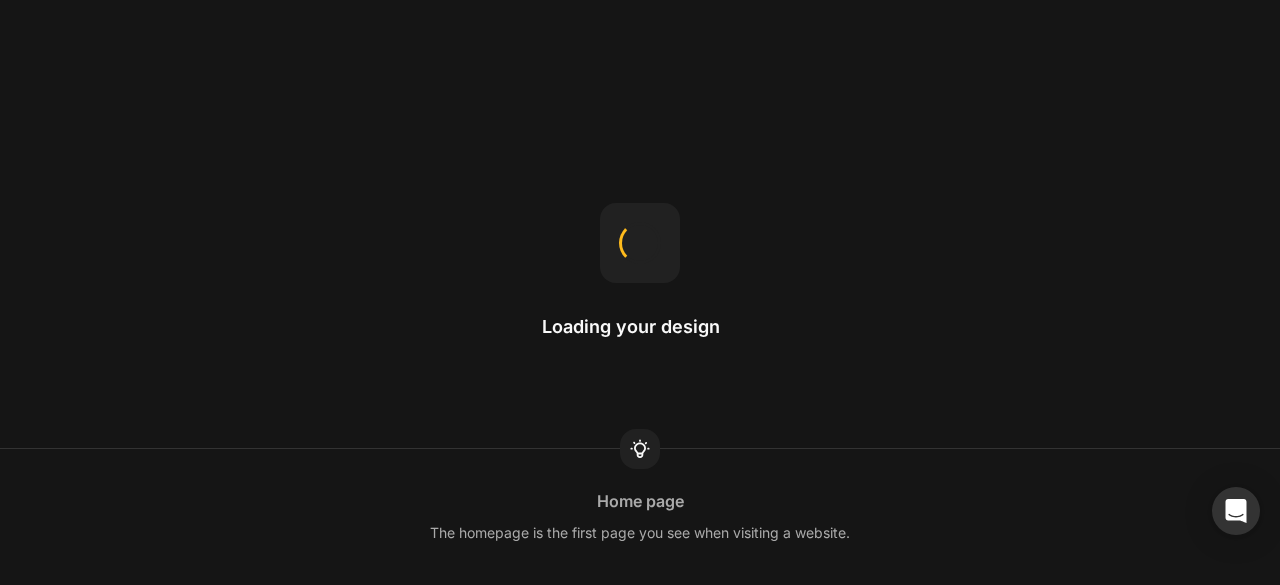 scroll, scrollTop: 0, scrollLeft: 0, axis: both 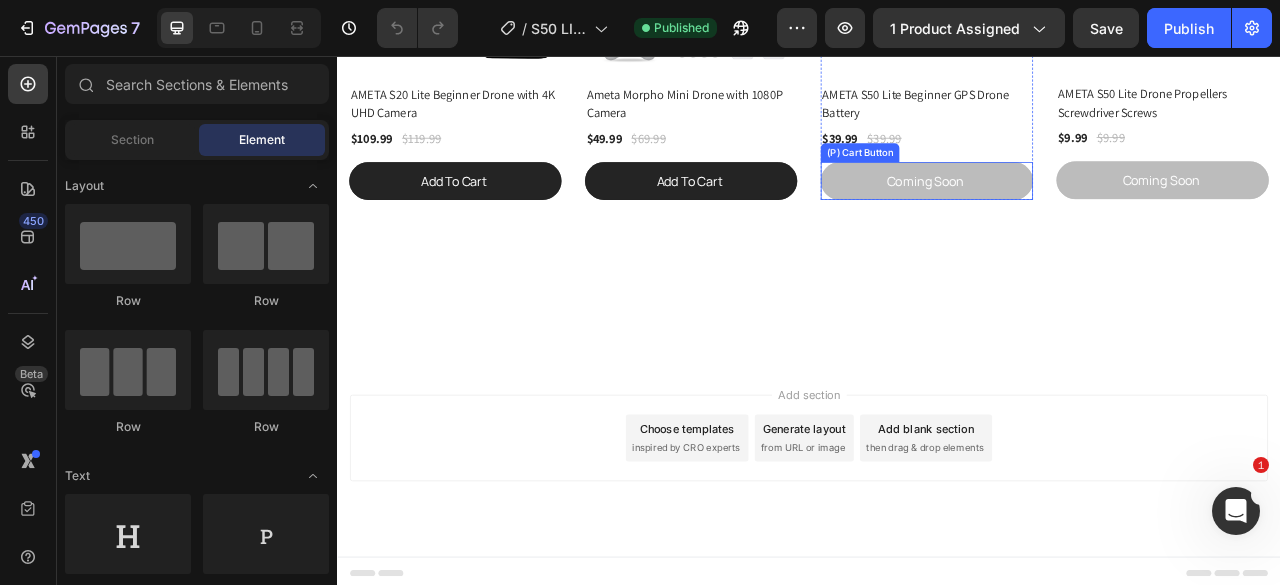 click on "Coming Soon" at bounding box center (1087, 215) 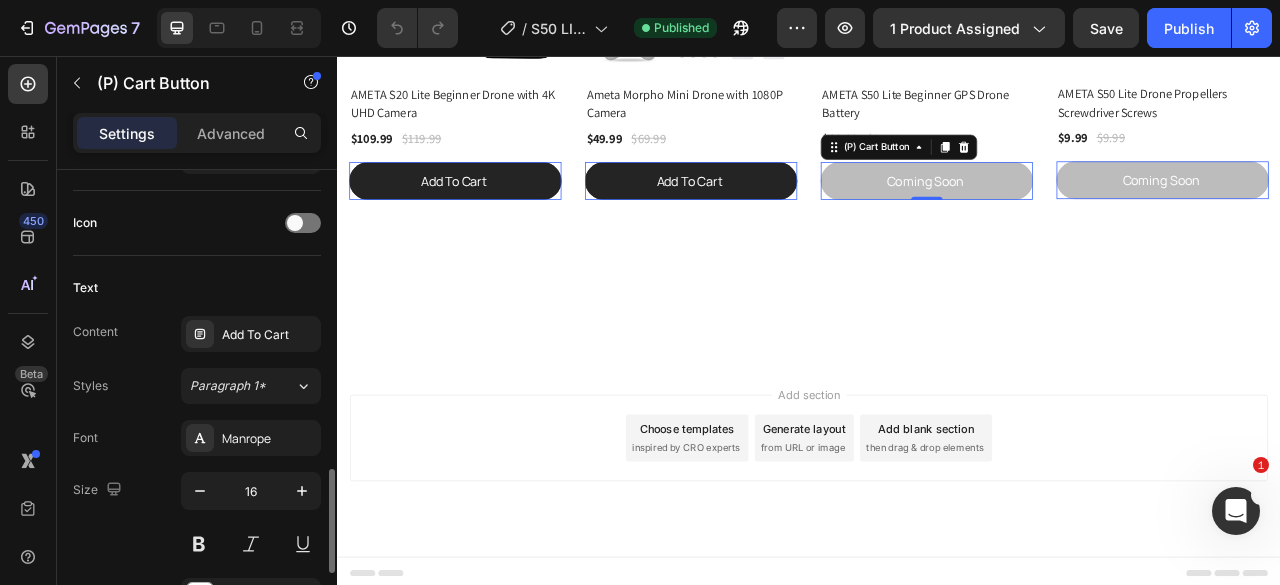 scroll, scrollTop: 900, scrollLeft: 0, axis: vertical 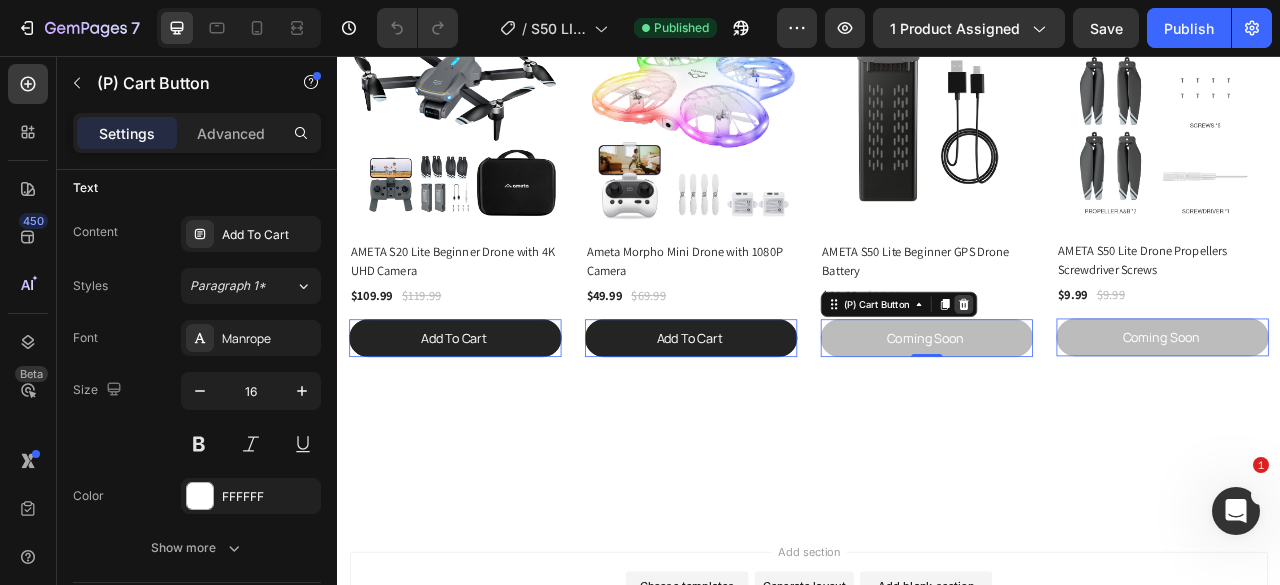 click 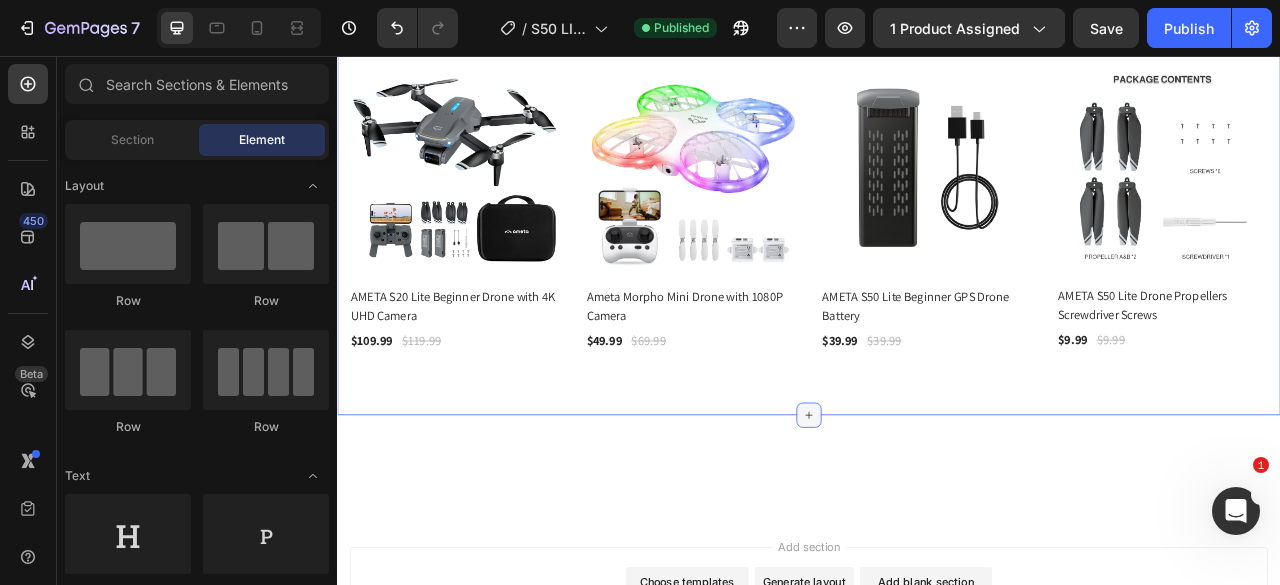 scroll, scrollTop: 8238, scrollLeft: 0, axis: vertical 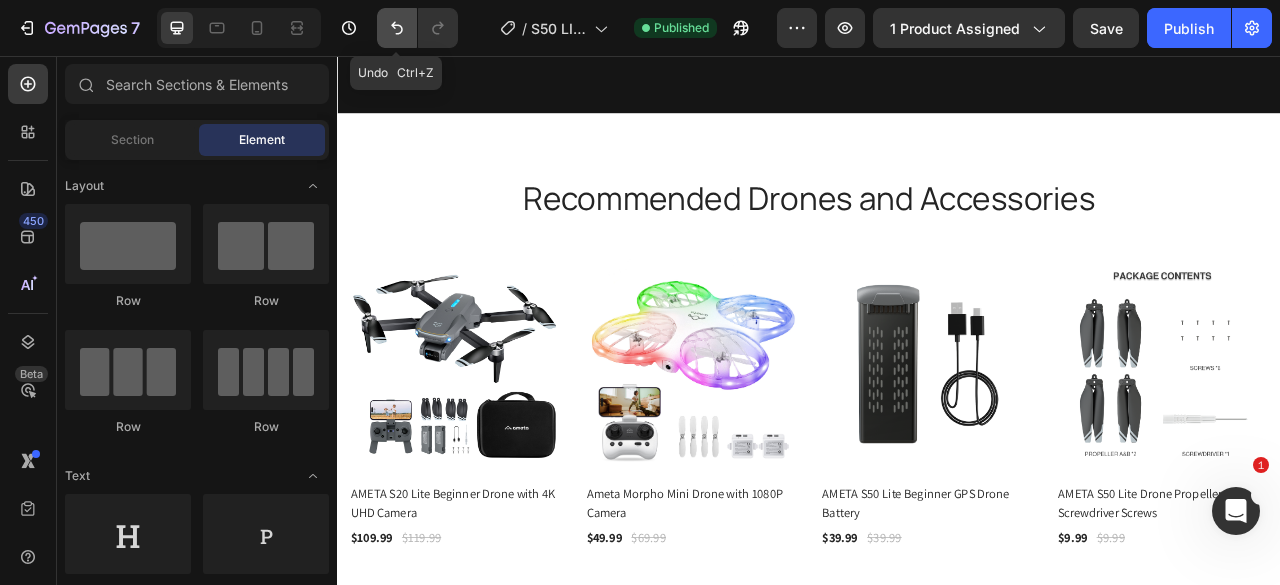click 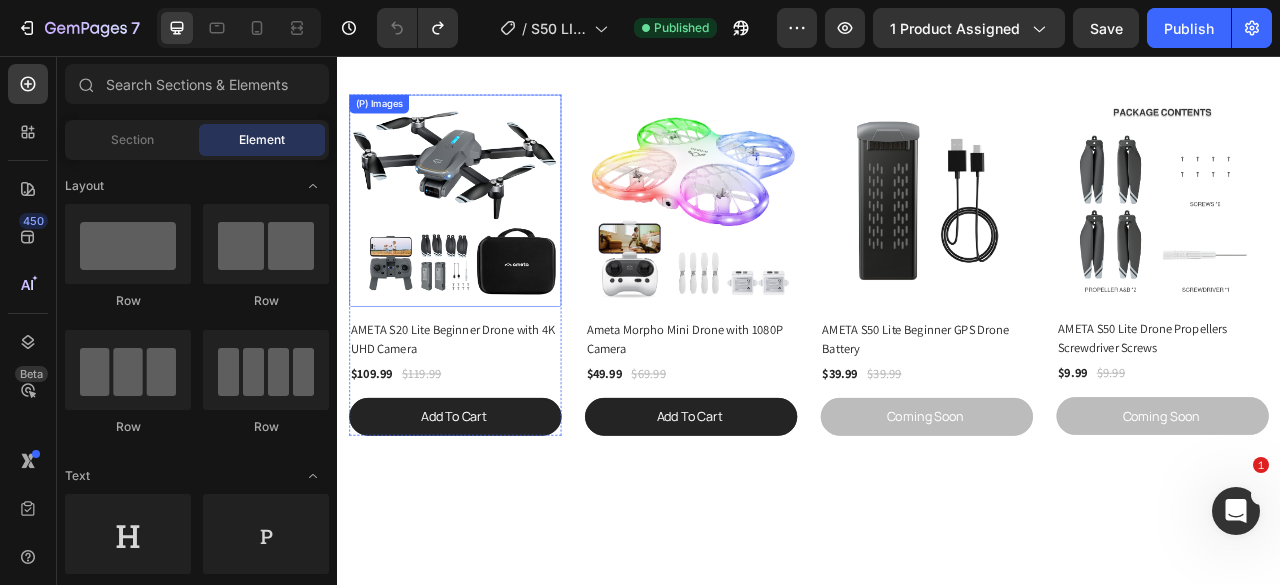 scroll, scrollTop: 8538, scrollLeft: 0, axis: vertical 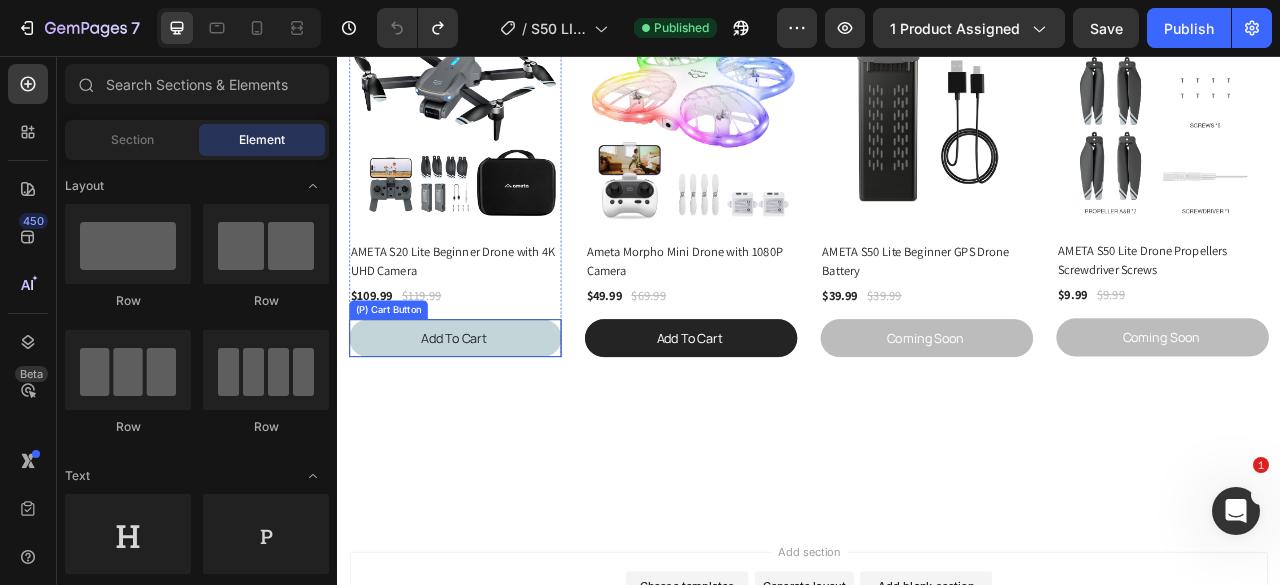 click on "Add To Cart" at bounding box center [487, 415] 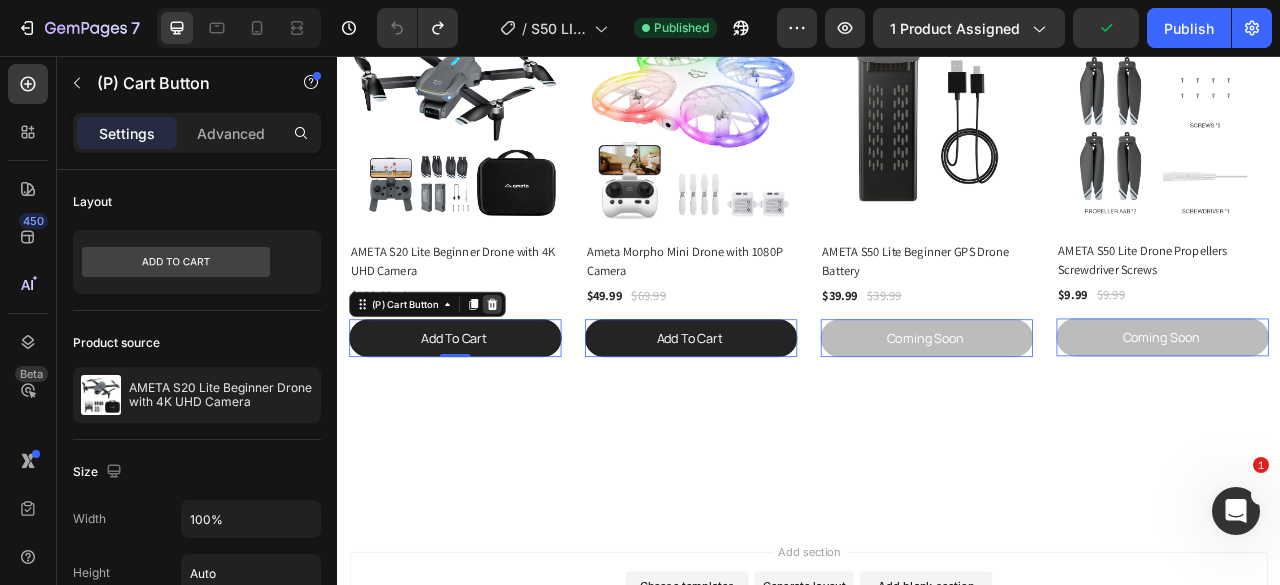 click 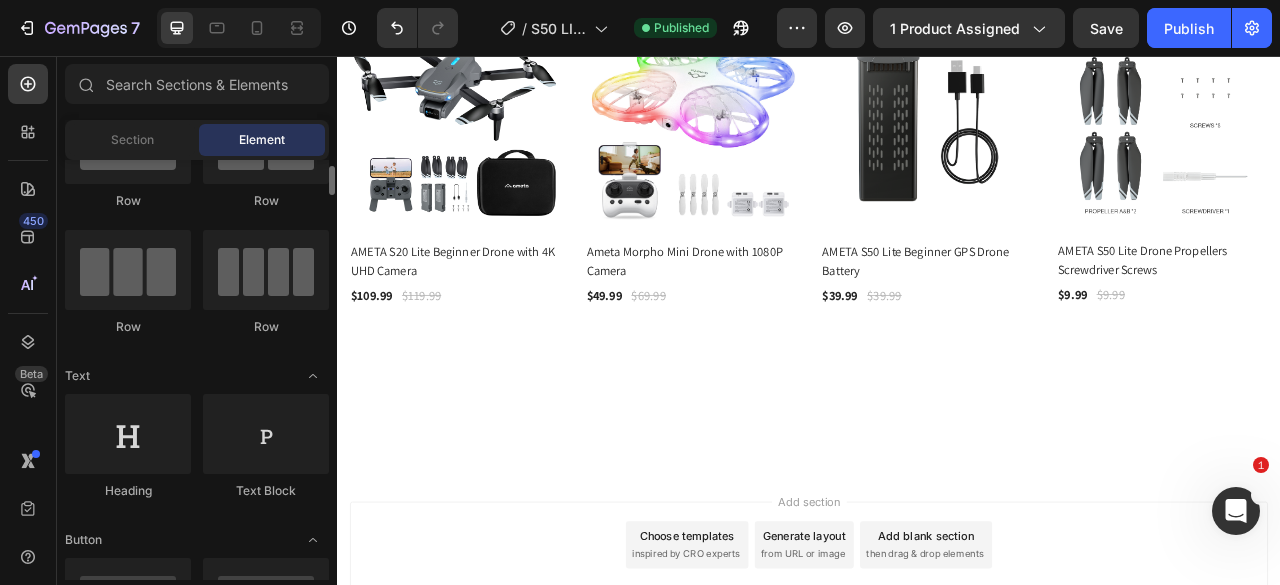 scroll, scrollTop: 0, scrollLeft: 0, axis: both 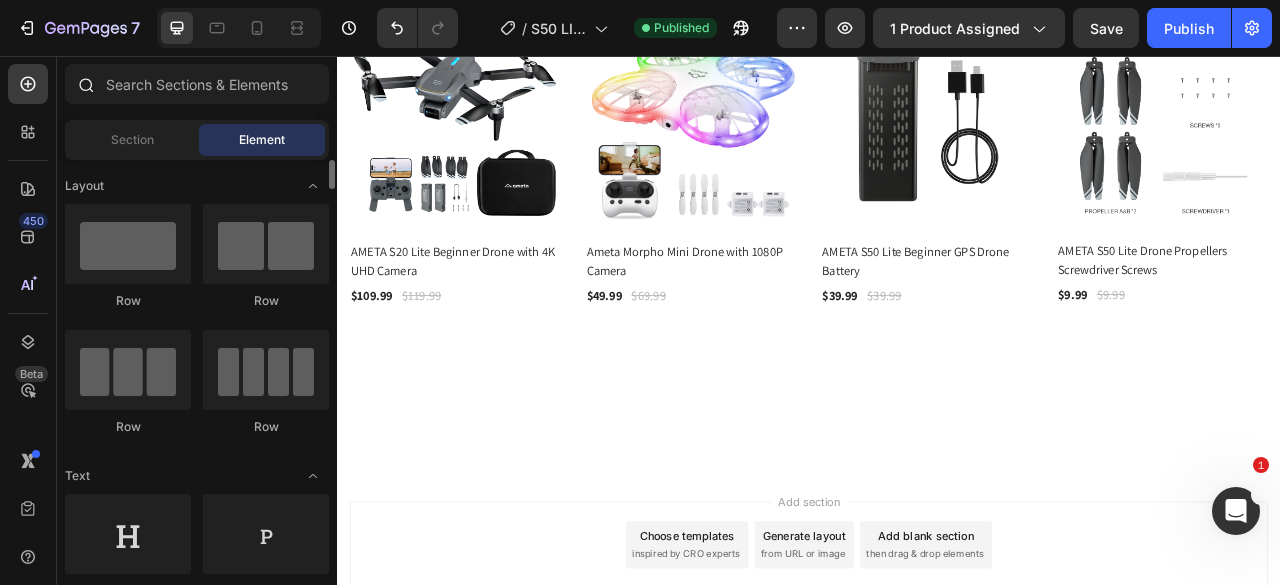 click 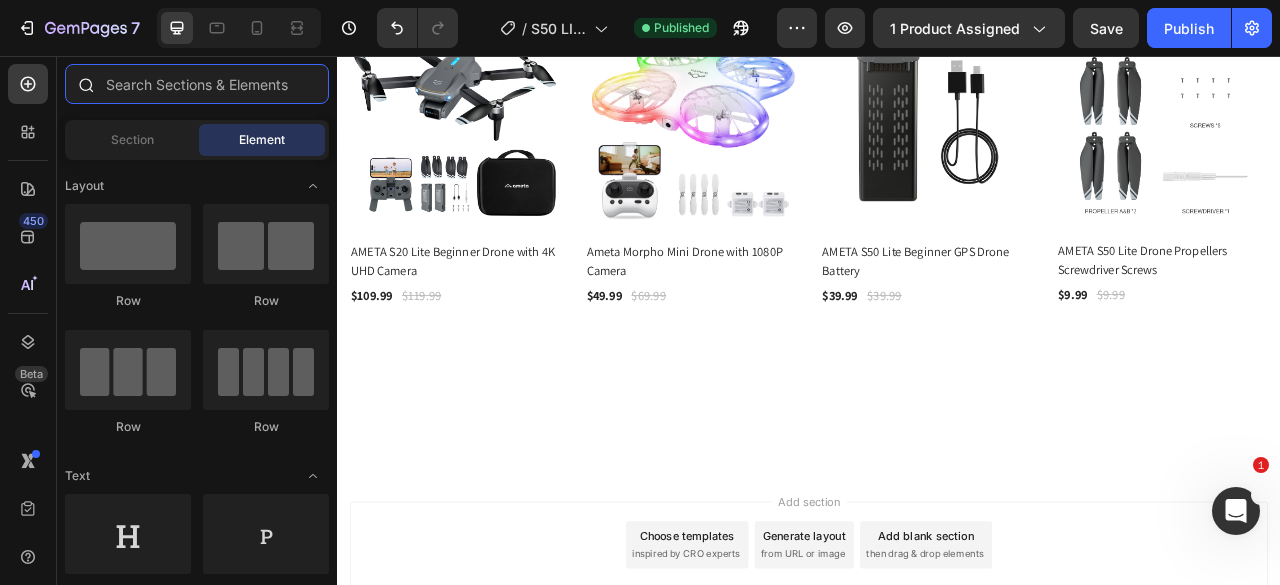 click at bounding box center [197, 84] 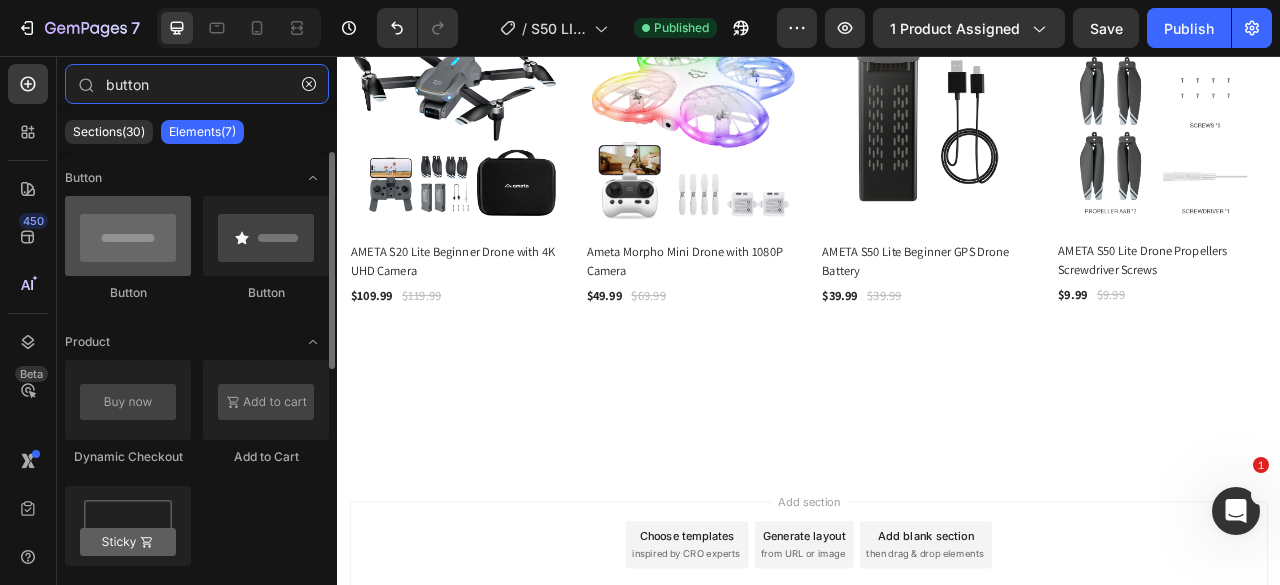 type on "button" 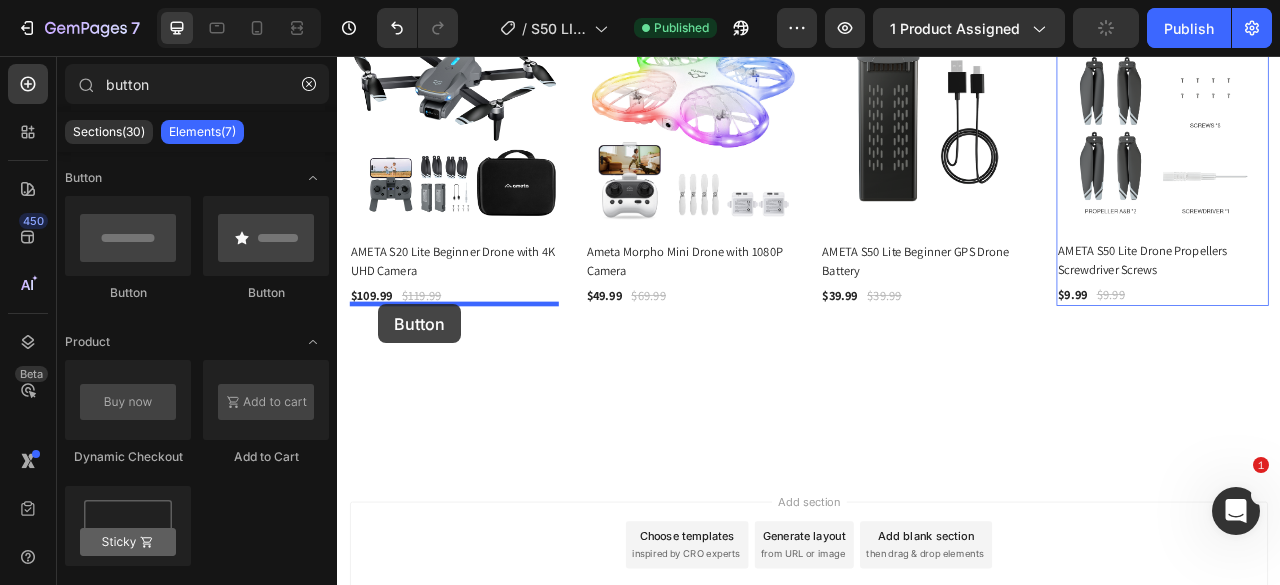 drag, startPoint x: 455, startPoint y: 299, endPoint x: 389, endPoint y: 372, distance: 98.4124 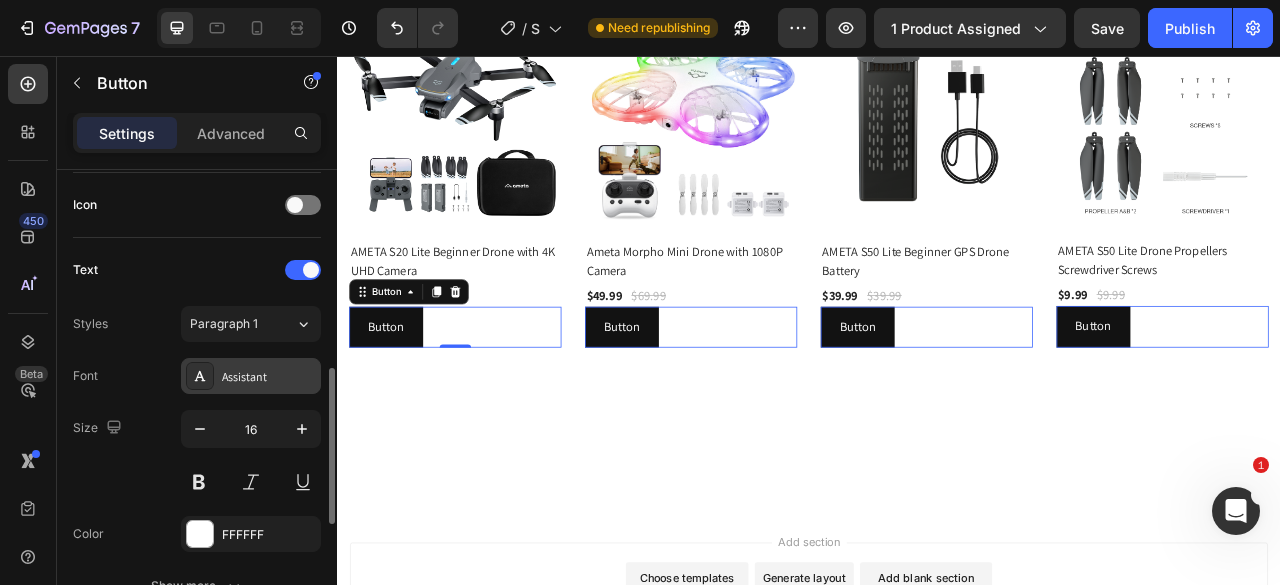 scroll, scrollTop: 700, scrollLeft: 0, axis: vertical 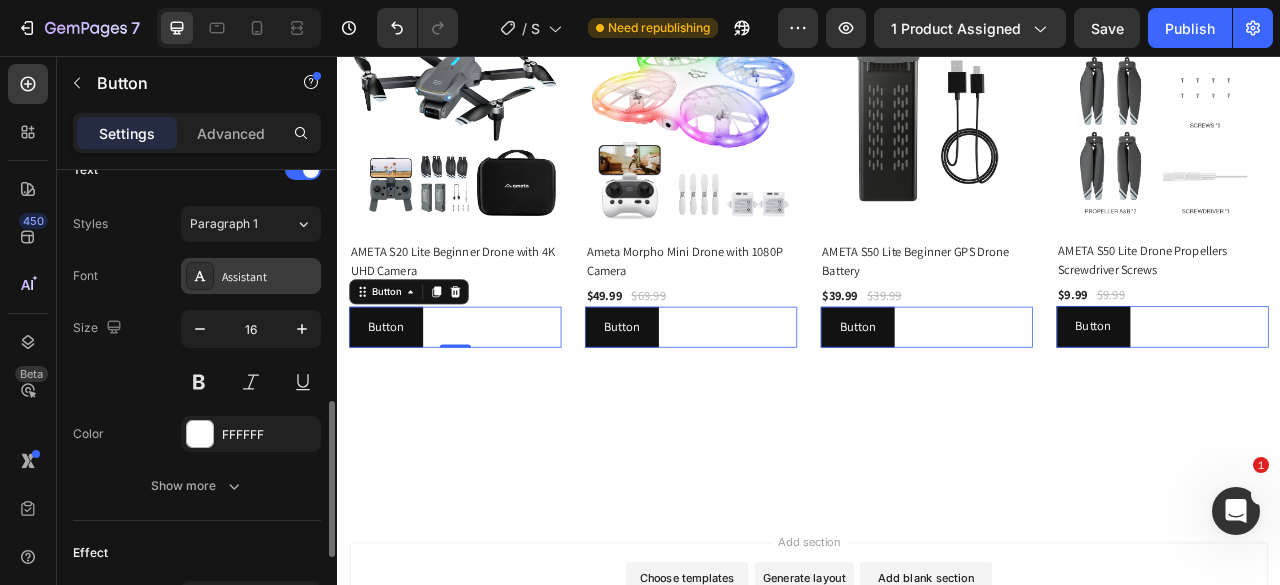click on "Assistant" at bounding box center [269, 277] 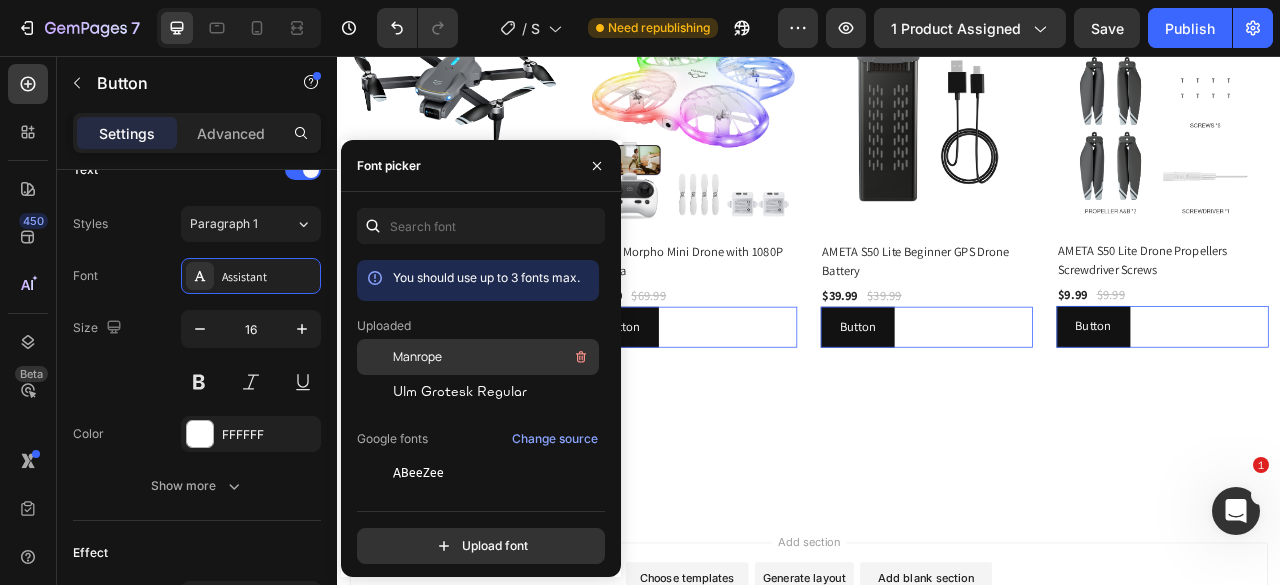 click on "Manrope" at bounding box center (417, 357) 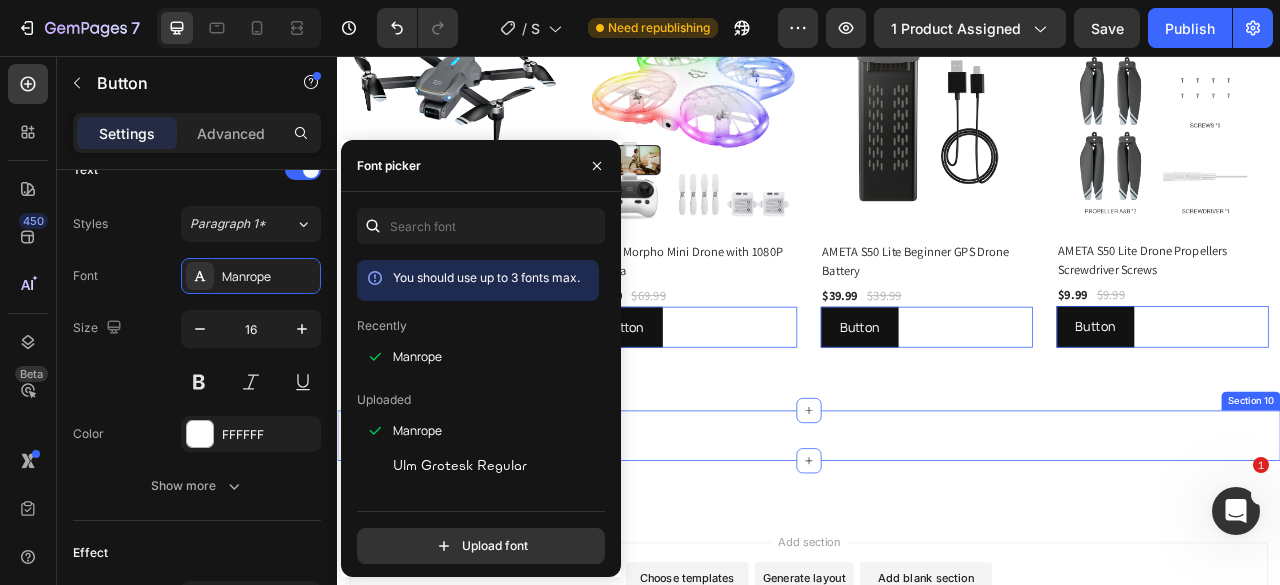 click on "Image Image Image Image Image Section 10" at bounding box center [937, 539] 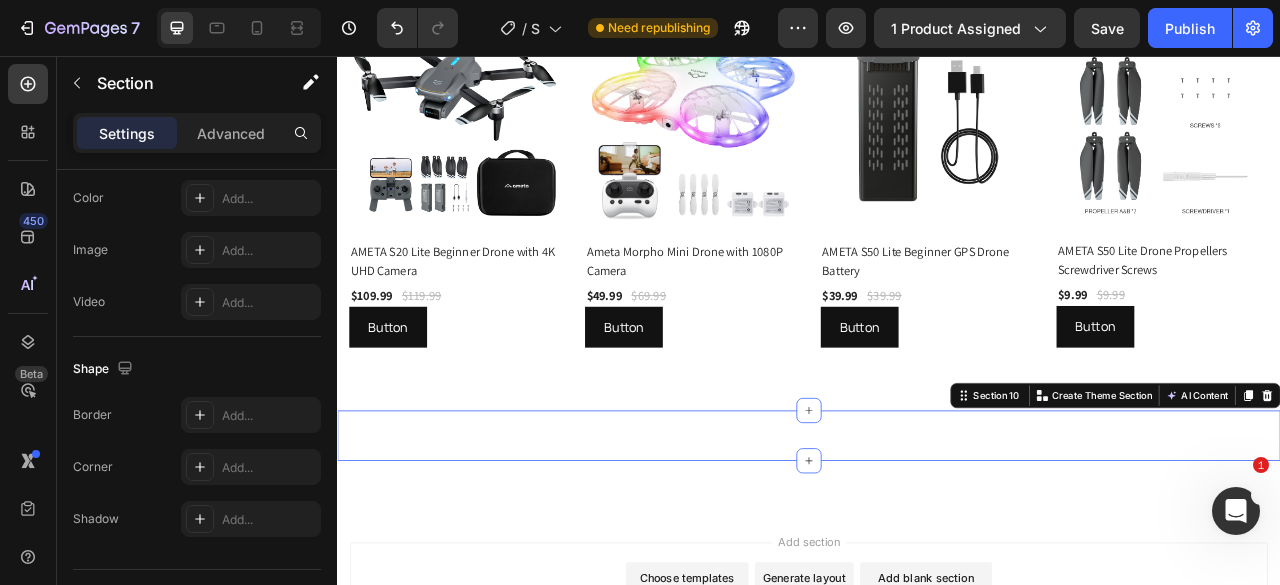scroll, scrollTop: 0, scrollLeft: 0, axis: both 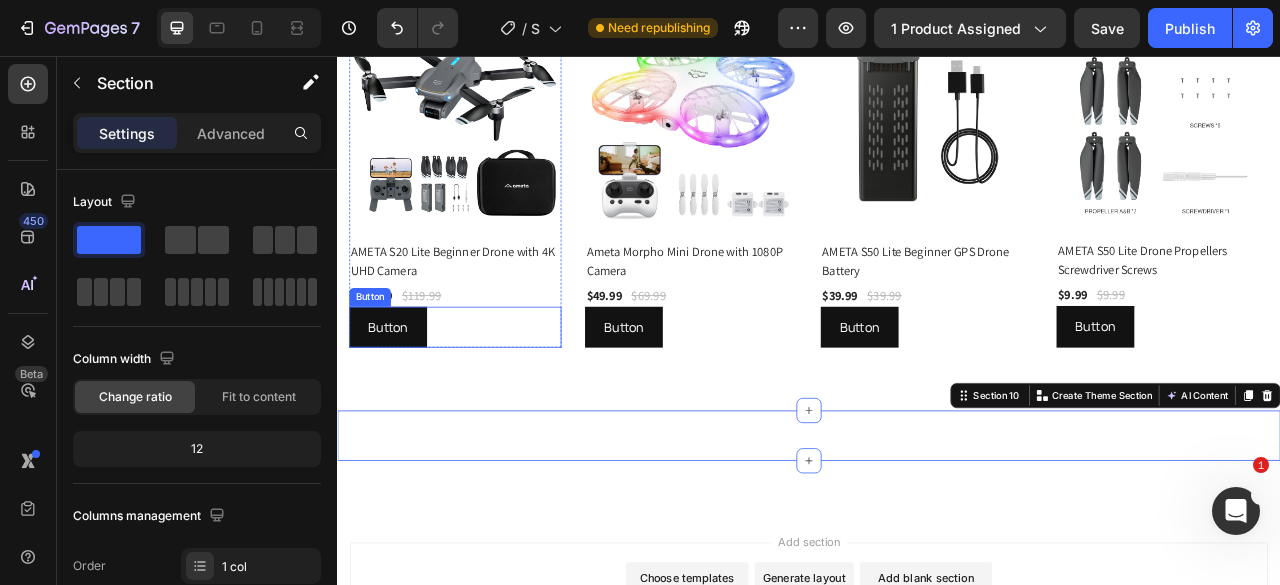 click on "Button Button" at bounding box center [487, 401] 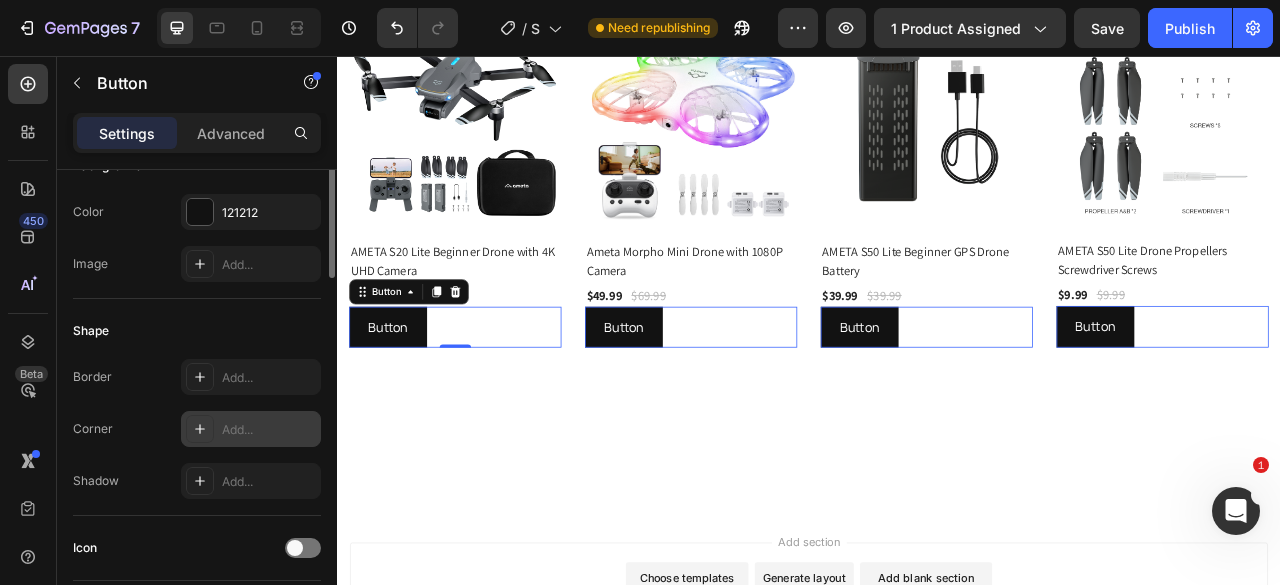 scroll, scrollTop: 0, scrollLeft: 0, axis: both 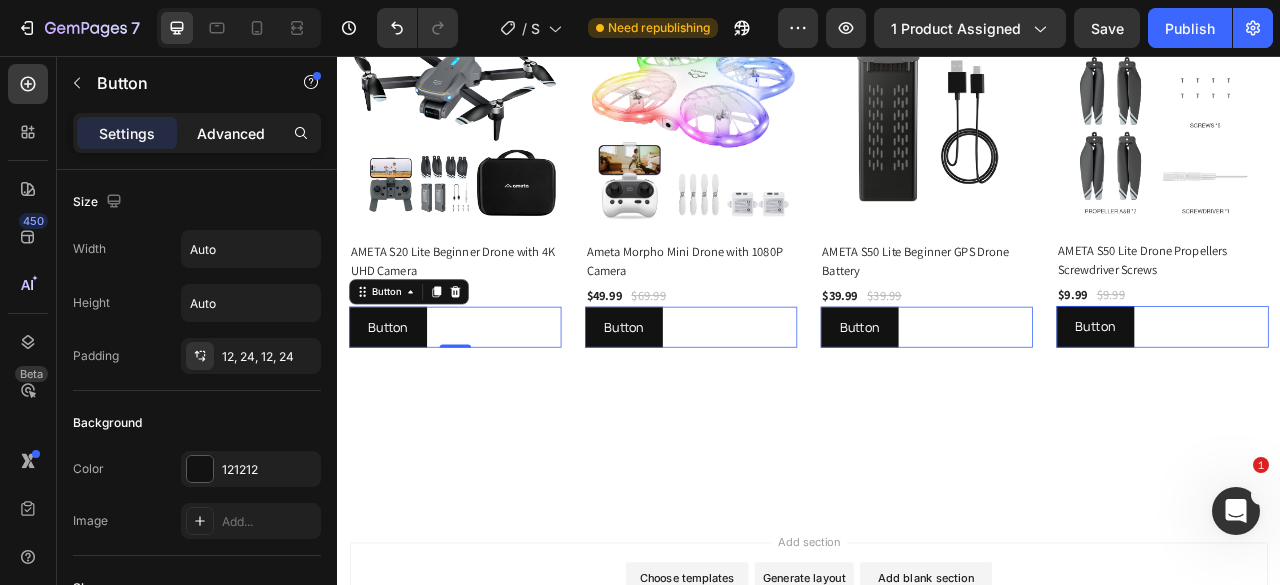 click on "Advanced" at bounding box center [231, 133] 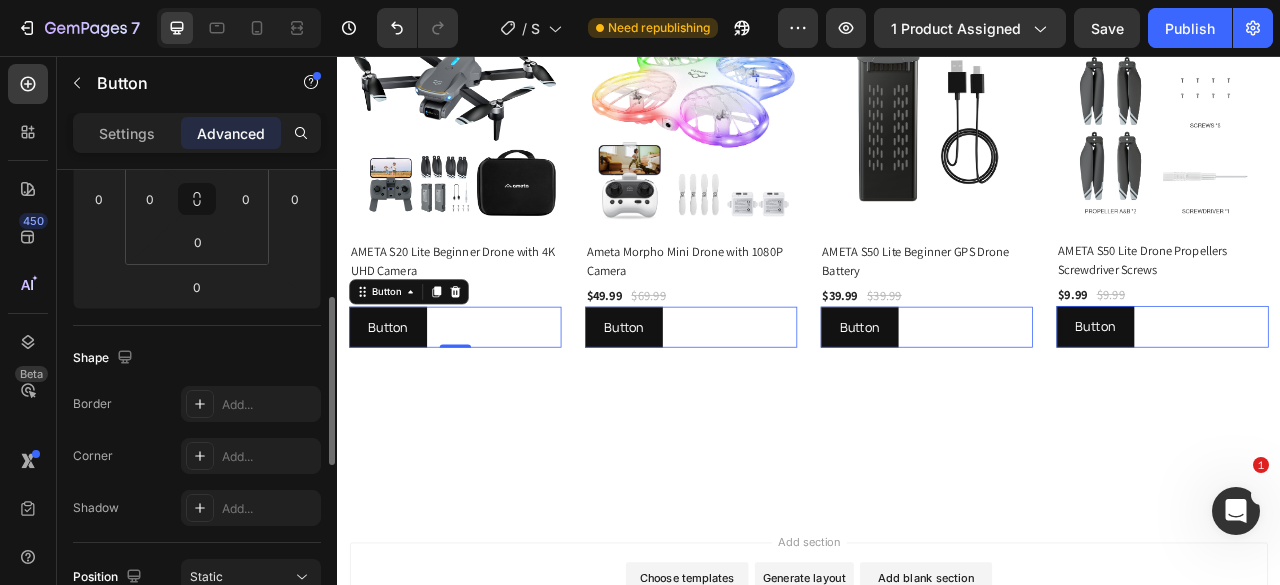 scroll, scrollTop: 0, scrollLeft: 0, axis: both 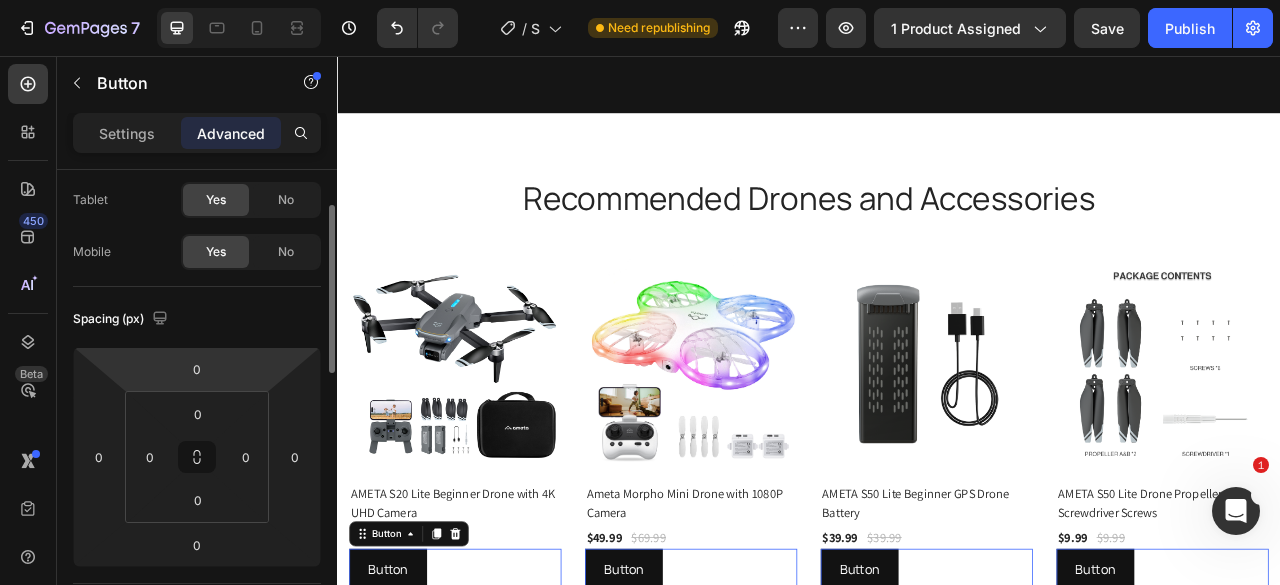 click on "Settings Advanced" at bounding box center [197, 133] 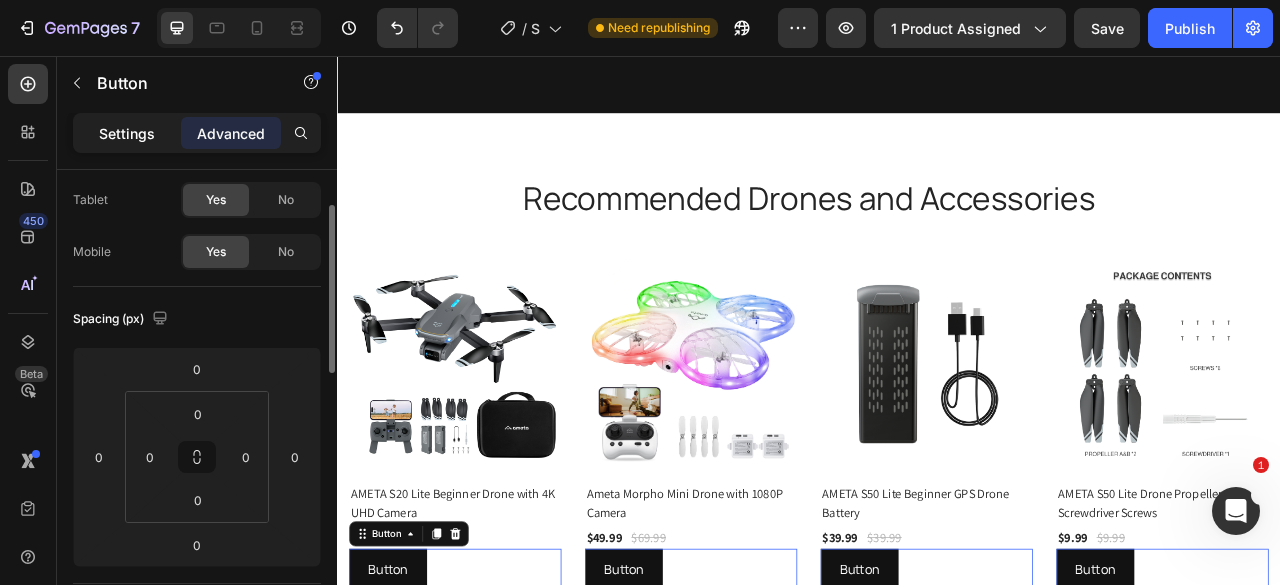 click on "Settings" at bounding box center [127, 133] 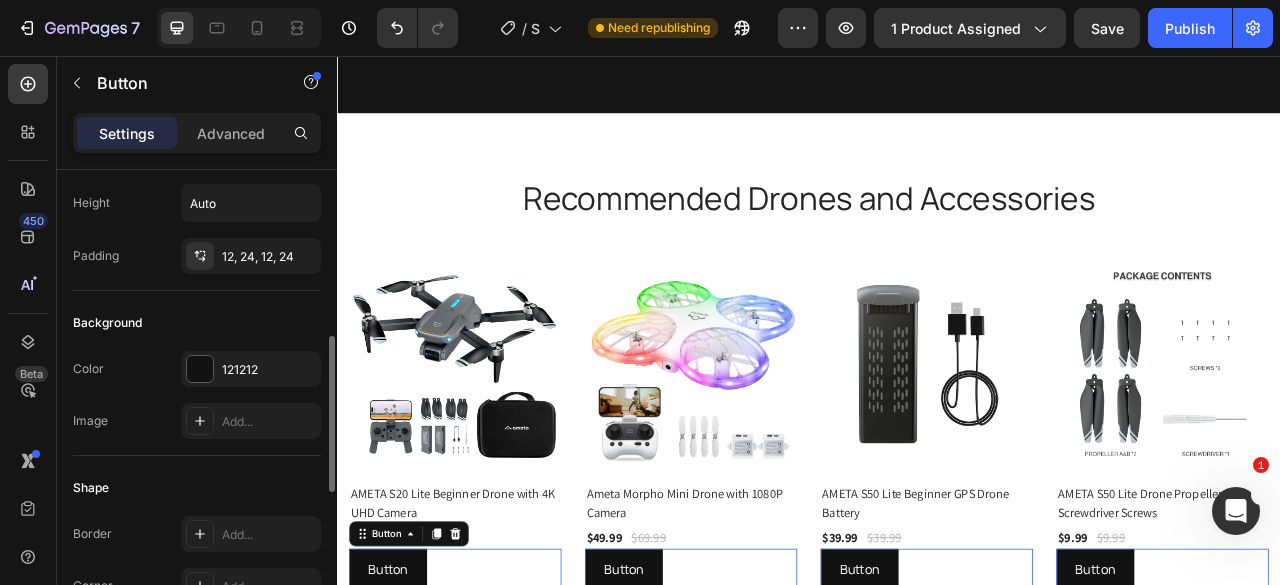 scroll, scrollTop: 400, scrollLeft: 0, axis: vertical 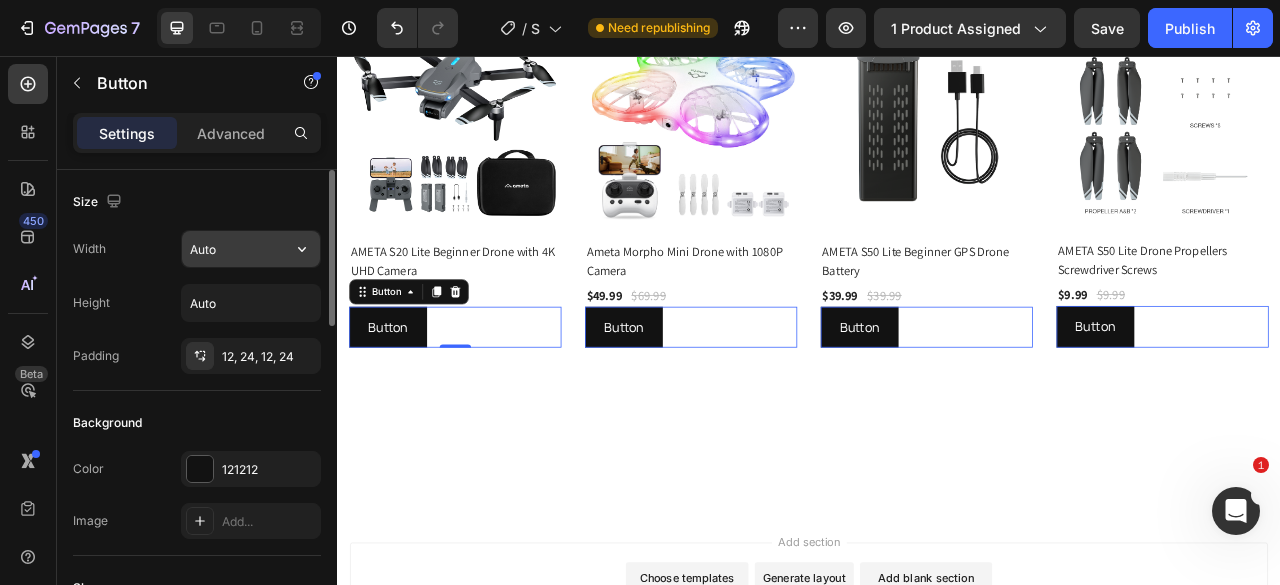 click on "Auto" at bounding box center (251, 249) 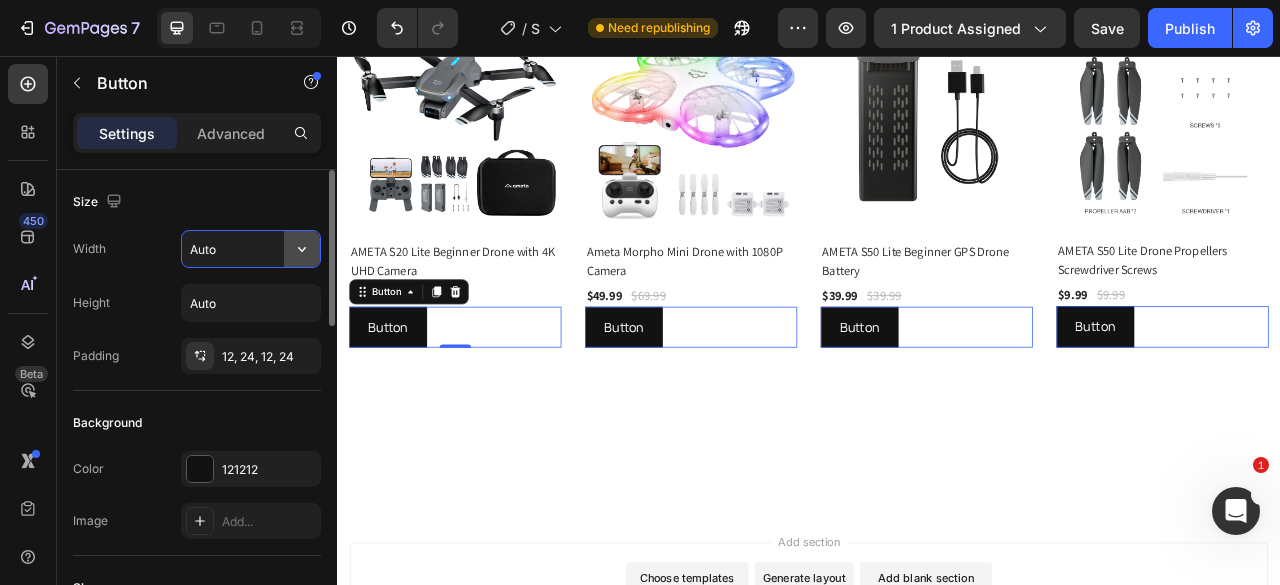 drag, startPoint x: 281, startPoint y: 254, endPoint x: 300, endPoint y: 249, distance: 19.646883 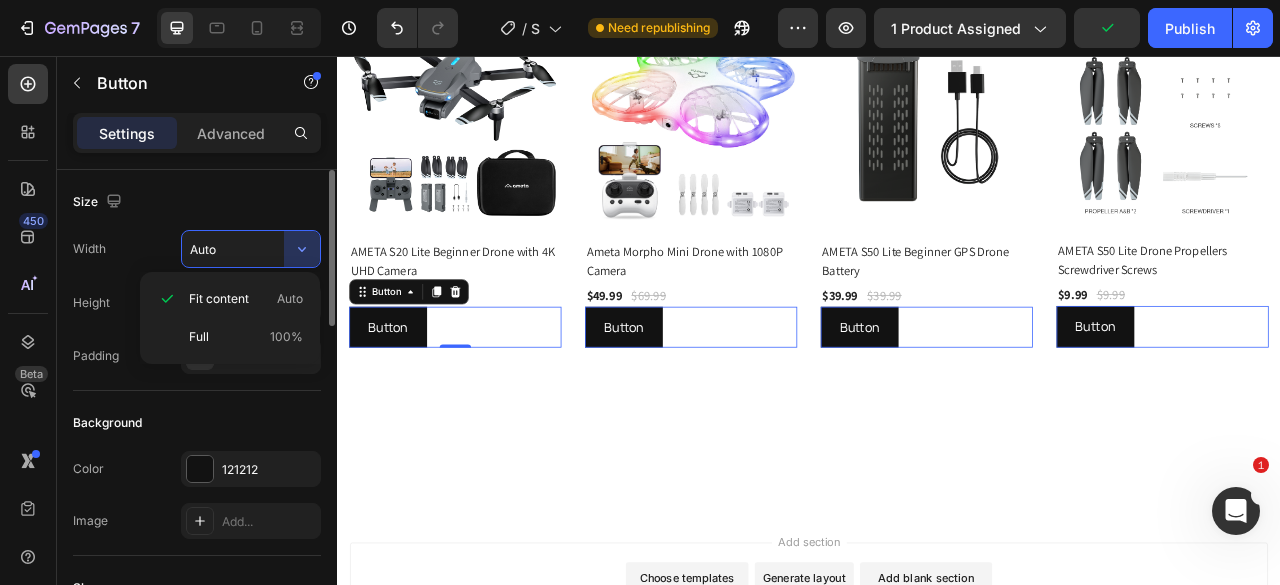 click on "Full 100%" at bounding box center [246, 337] 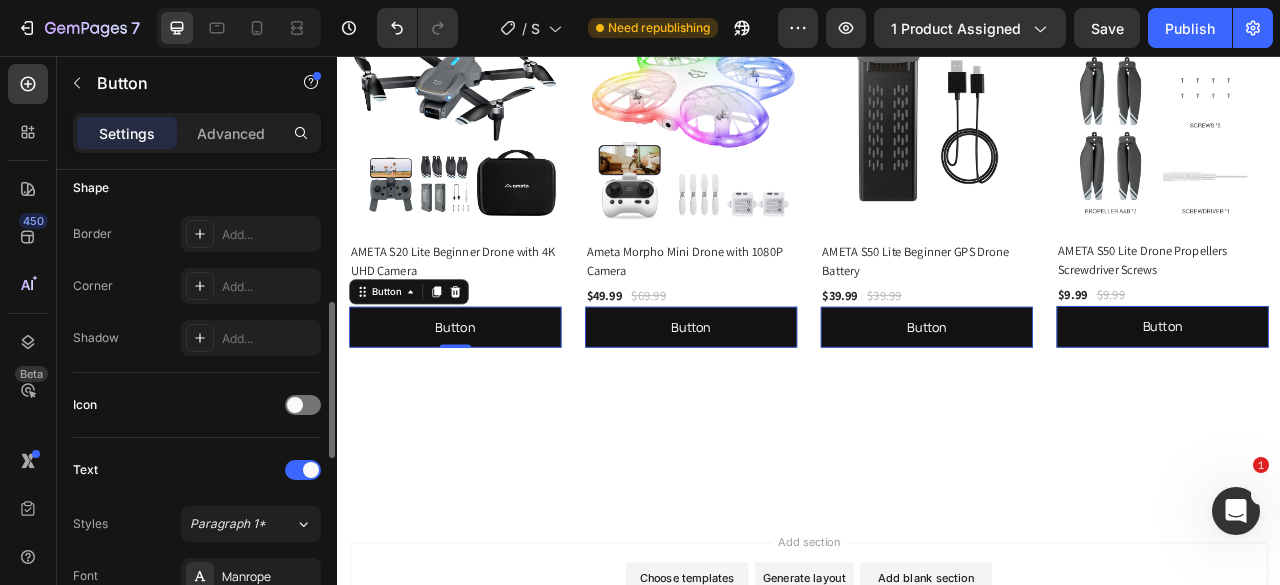 scroll, scrollTop: 300, scrollLeft: 0, axis: vertical 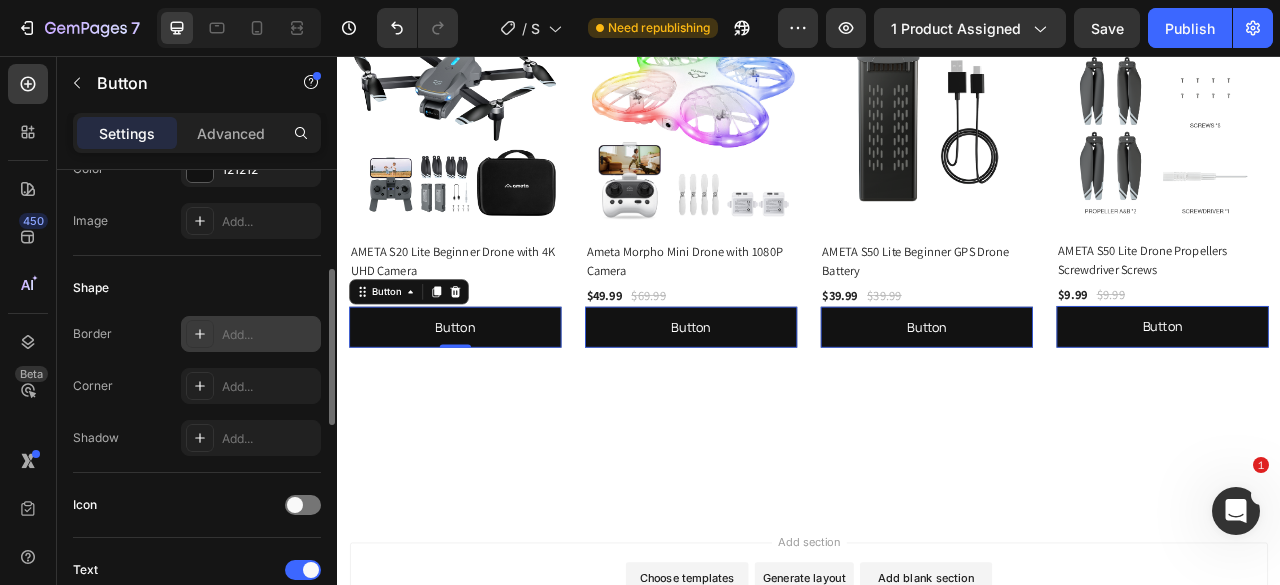 click on "Add..." at bounding box center (269, 335) 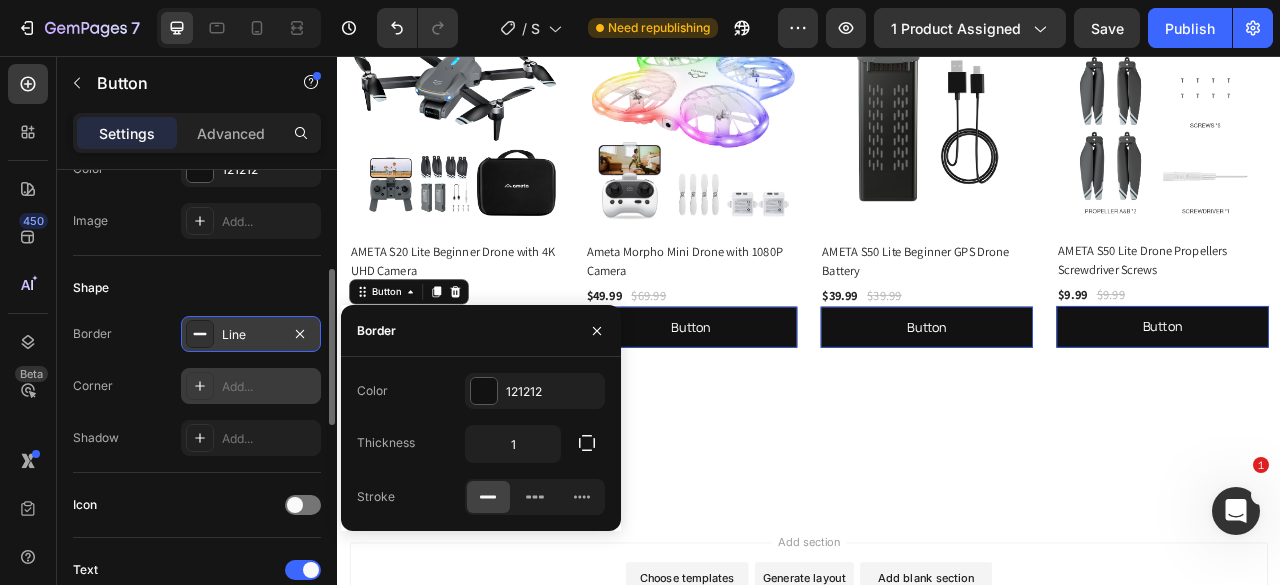 click on "Add..." at bounding box center [269, 387] 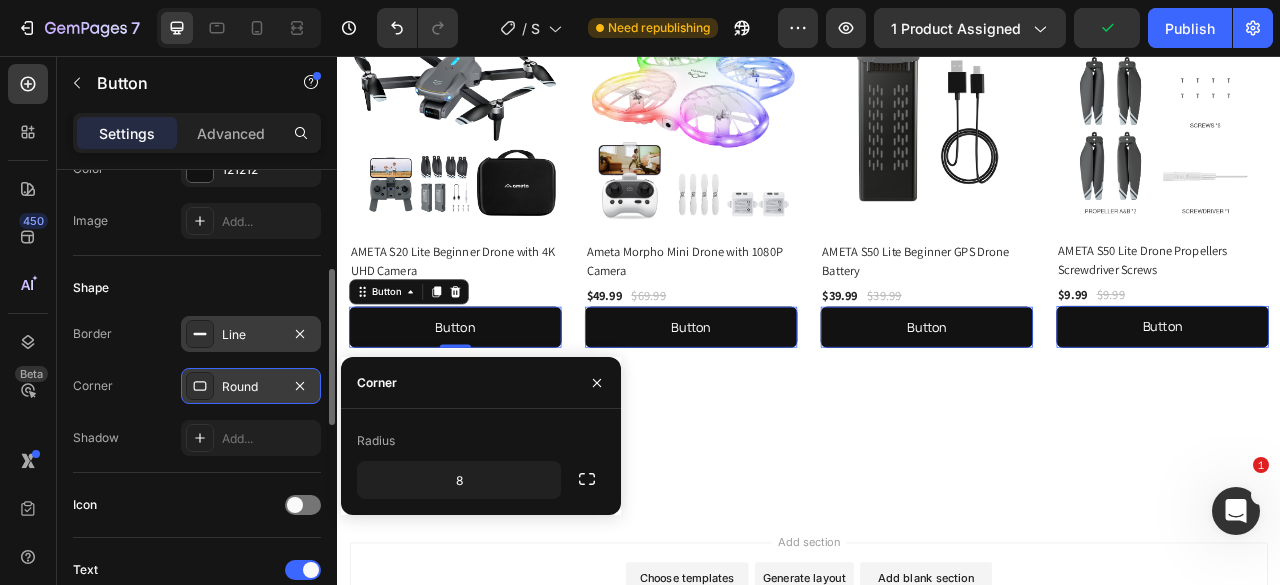 click on "Round" at bounding box center [251, 387] 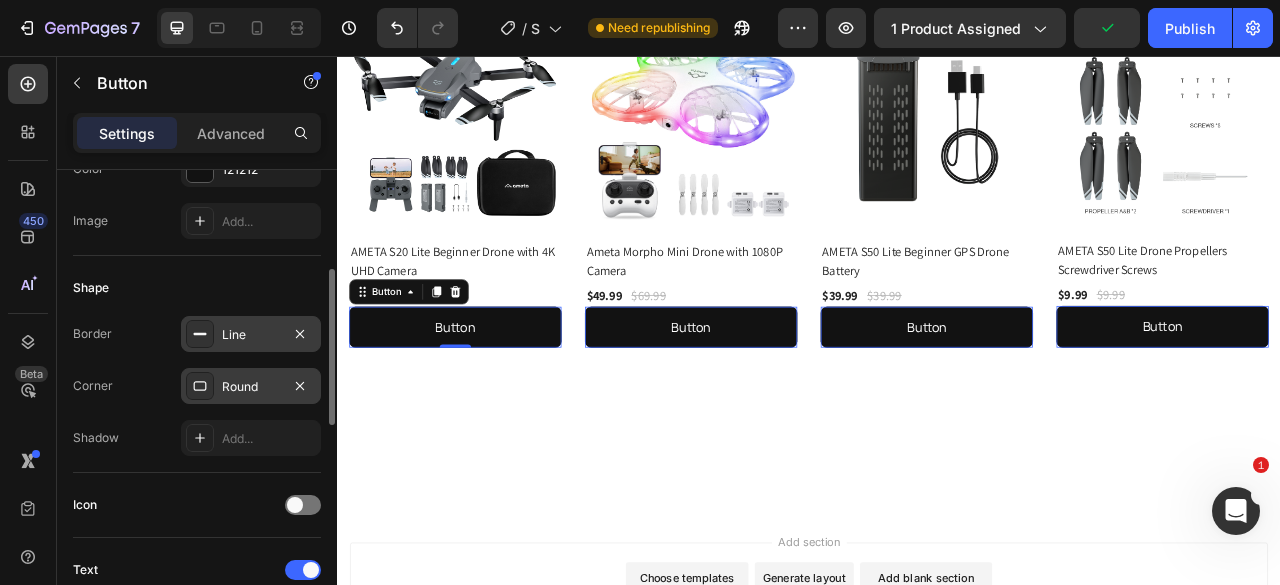 click on "Round" at bounding box center [251, 387] 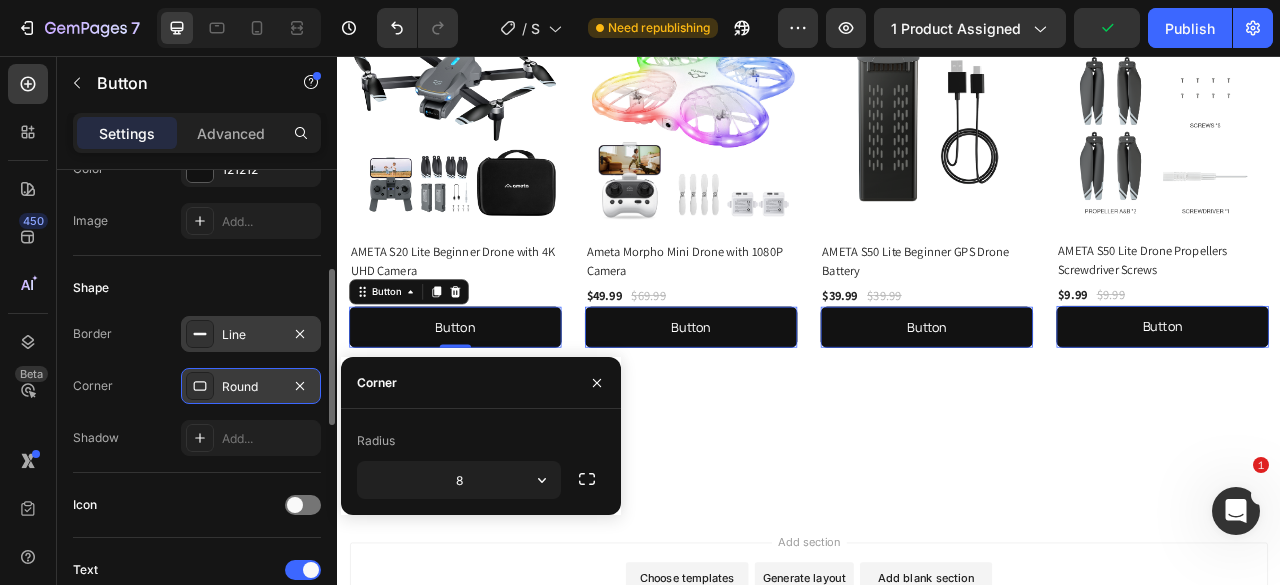 click 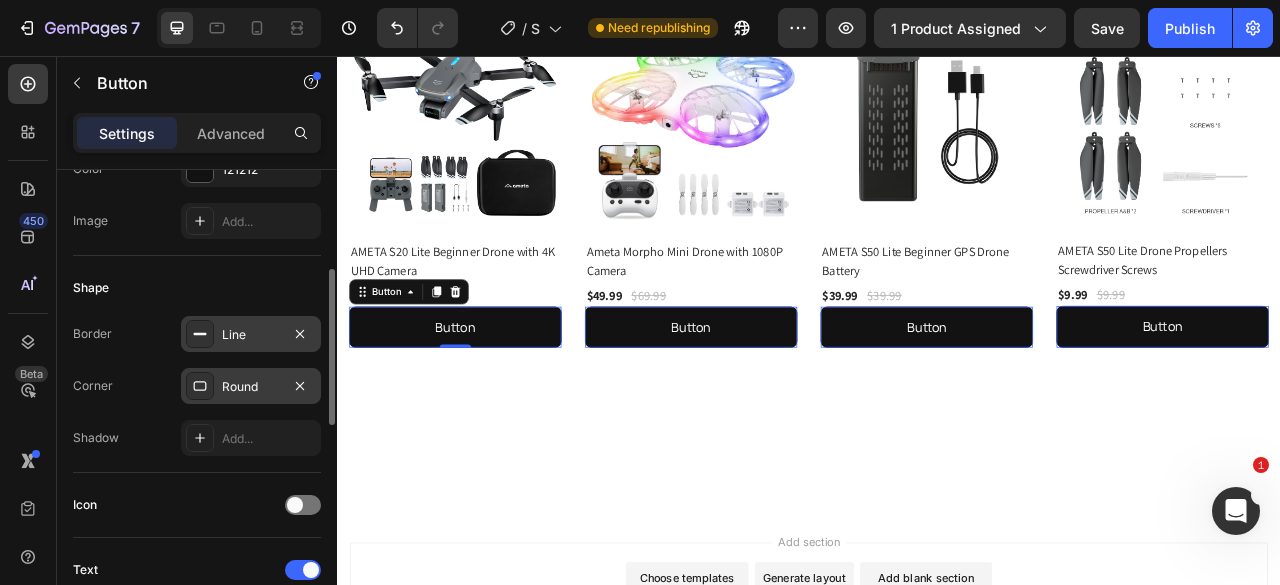 click 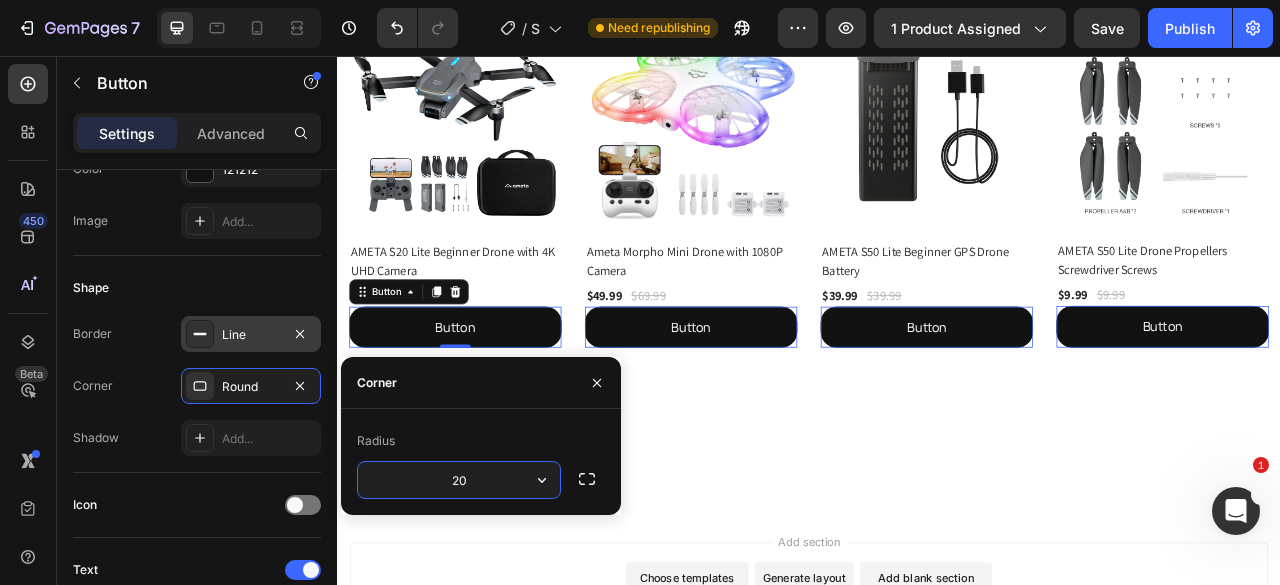type on "2" 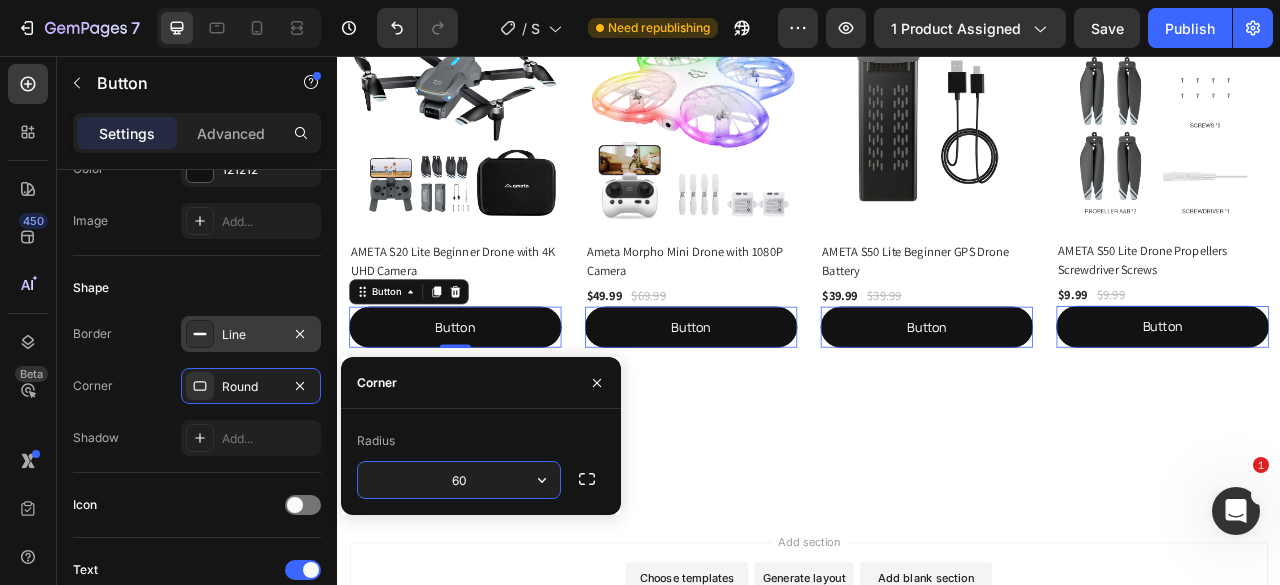 type on "6" 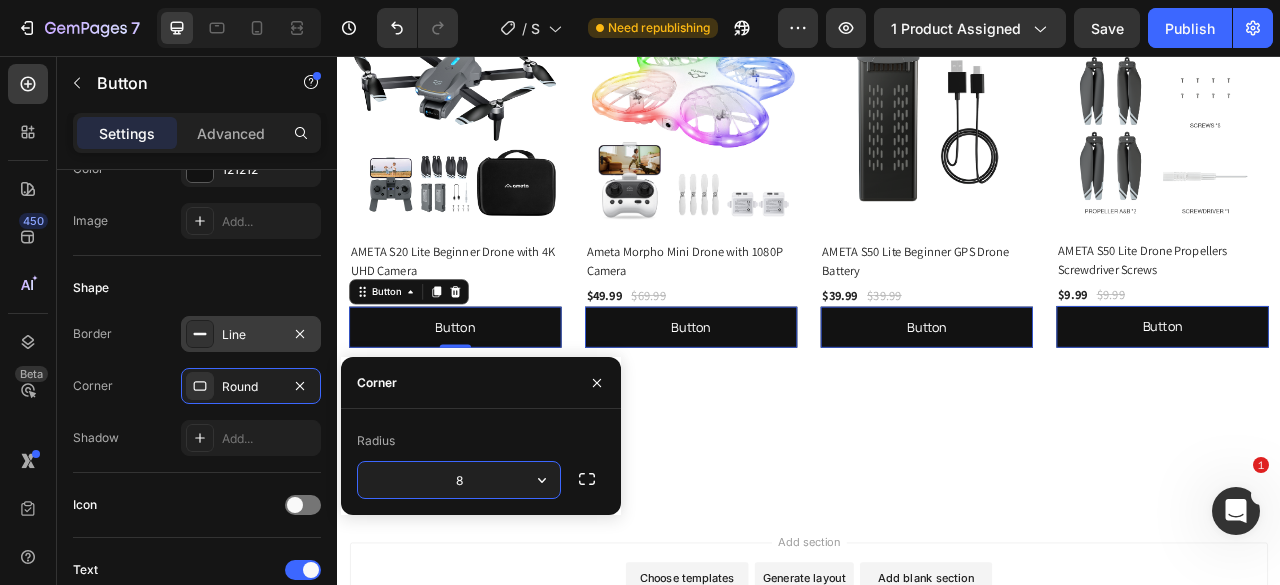type on "80" 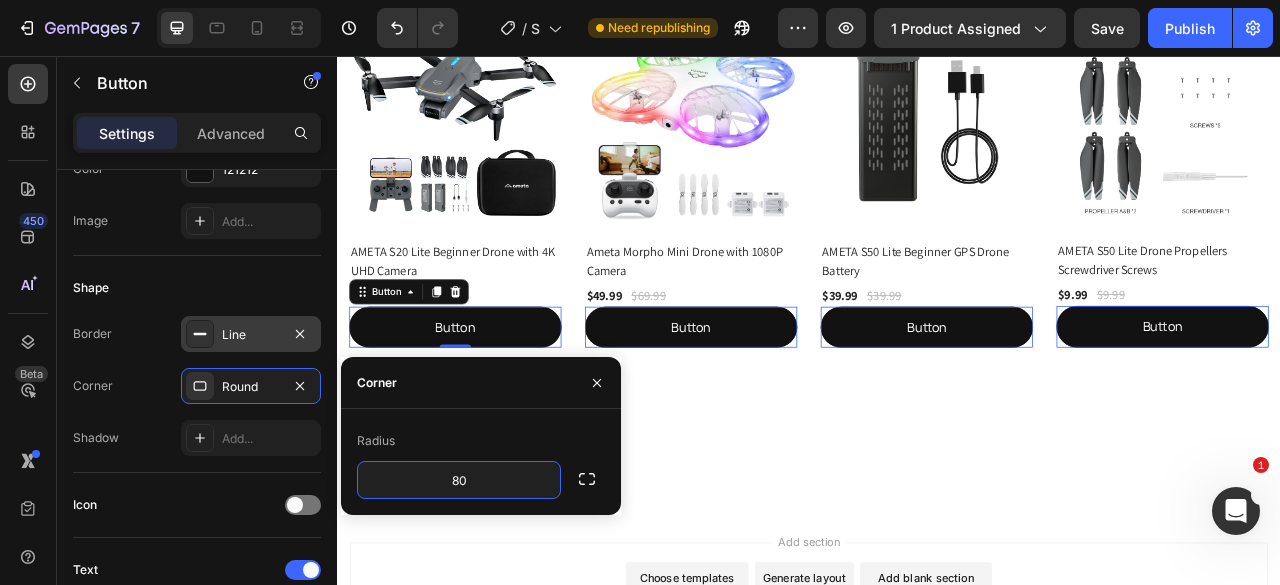 click on "Image Section 14" at bounding box center [937, 603] 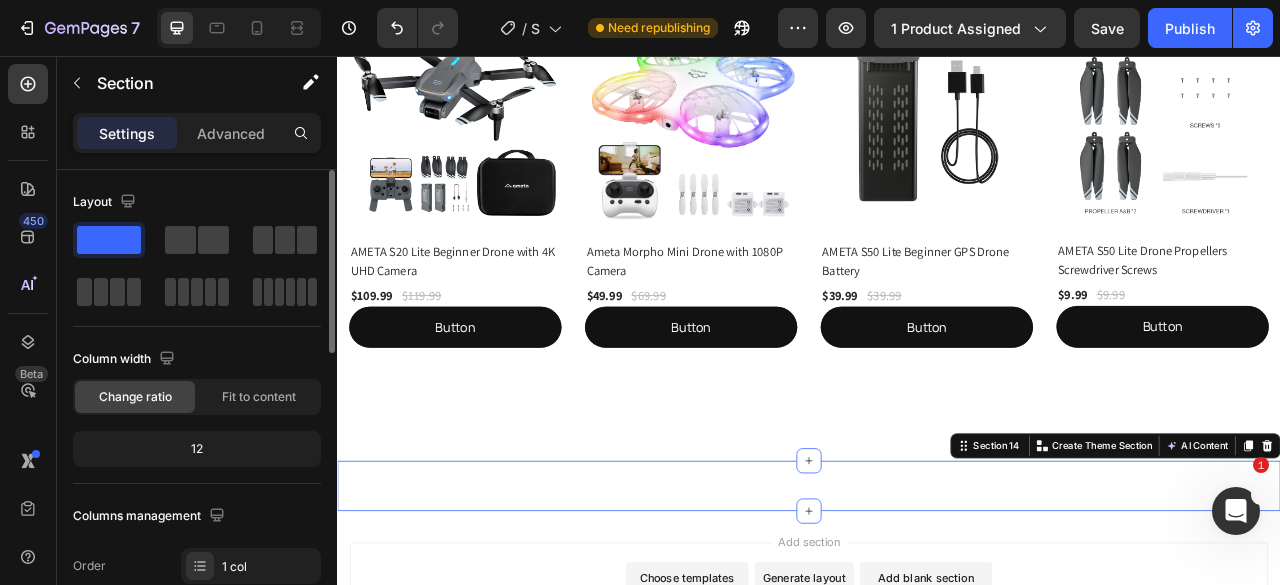 scroll, scrollTop: 300, scrollLeft: 0, axis: vertical 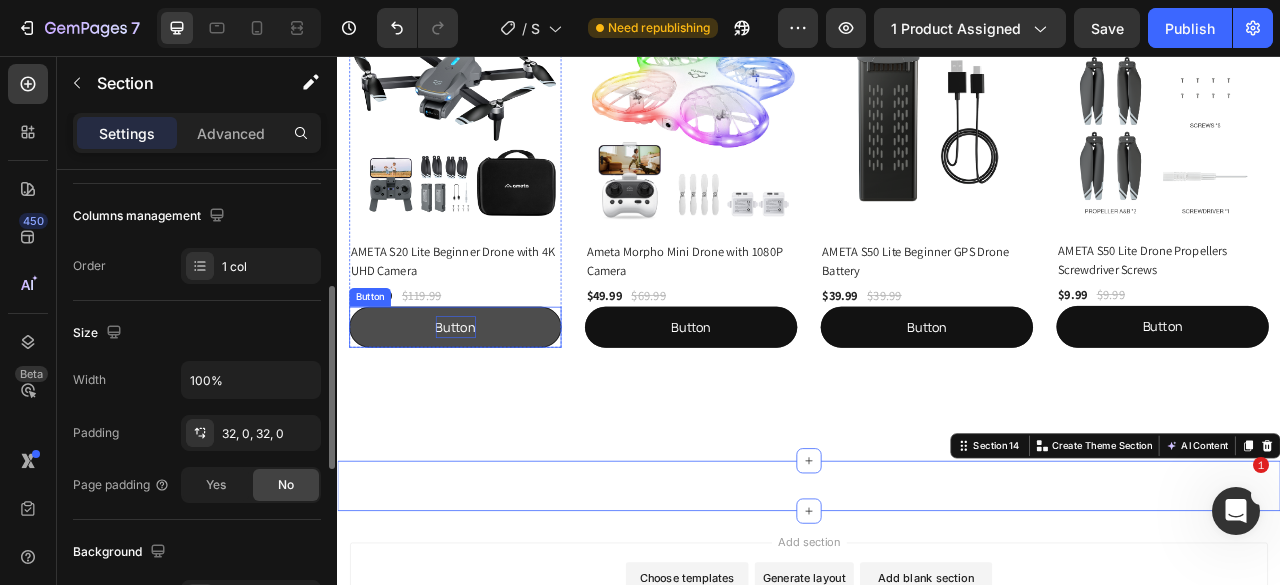 click on "Button" at bounding box center (487, 401) 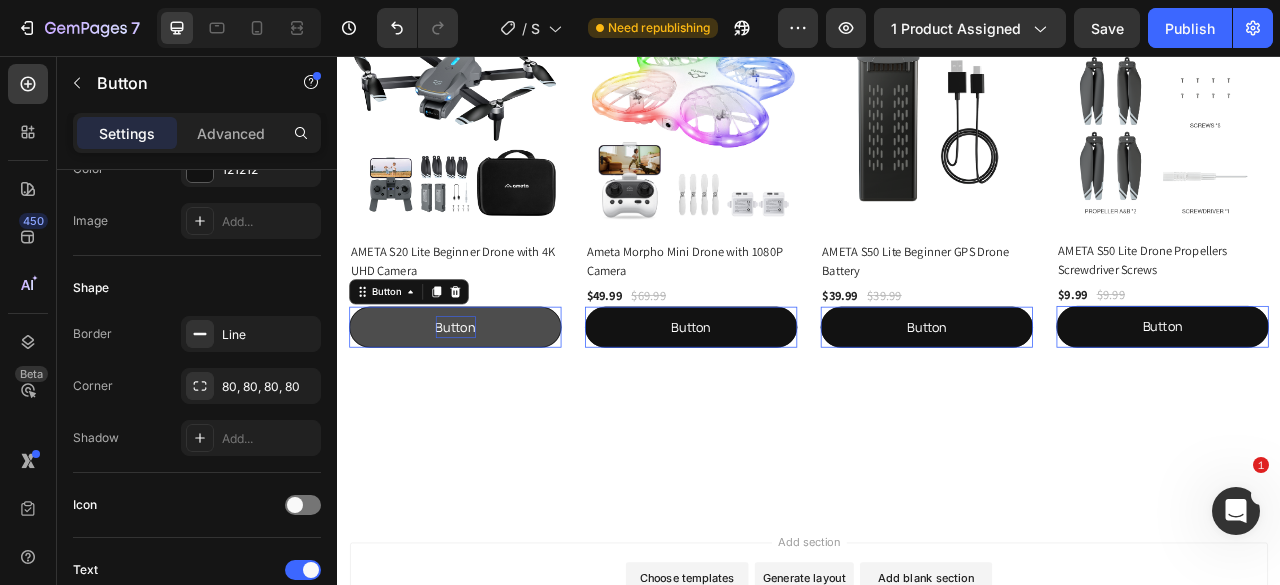 scroll, scrollTop: 0, scrollLeft: 0, axis: both 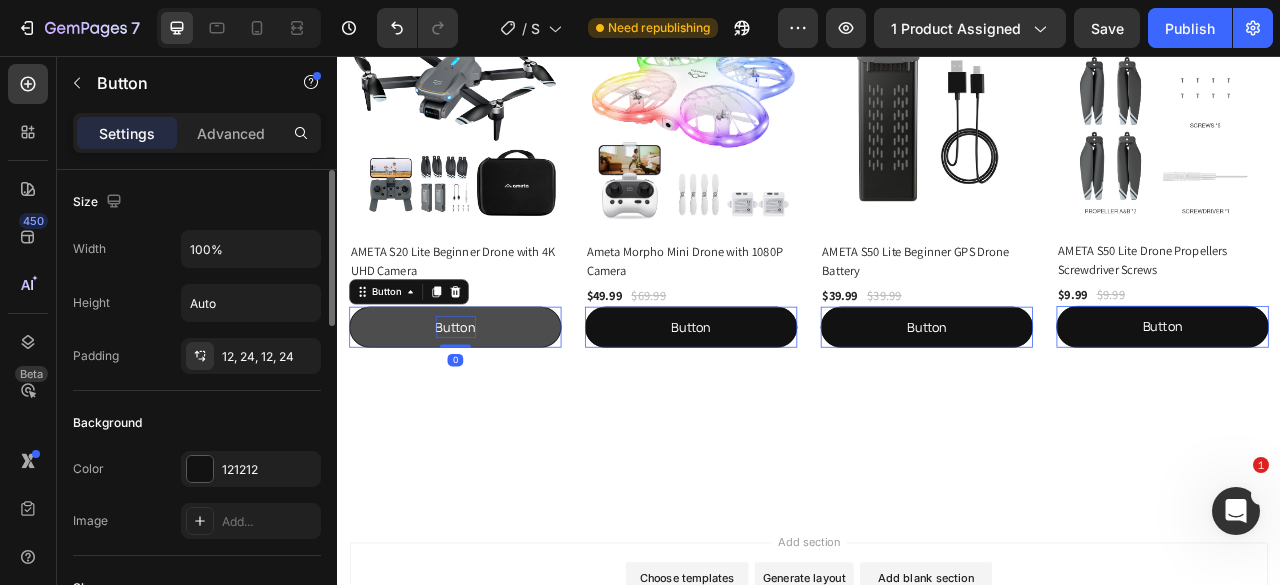 click on "Button" at bounding box center (487, 401) 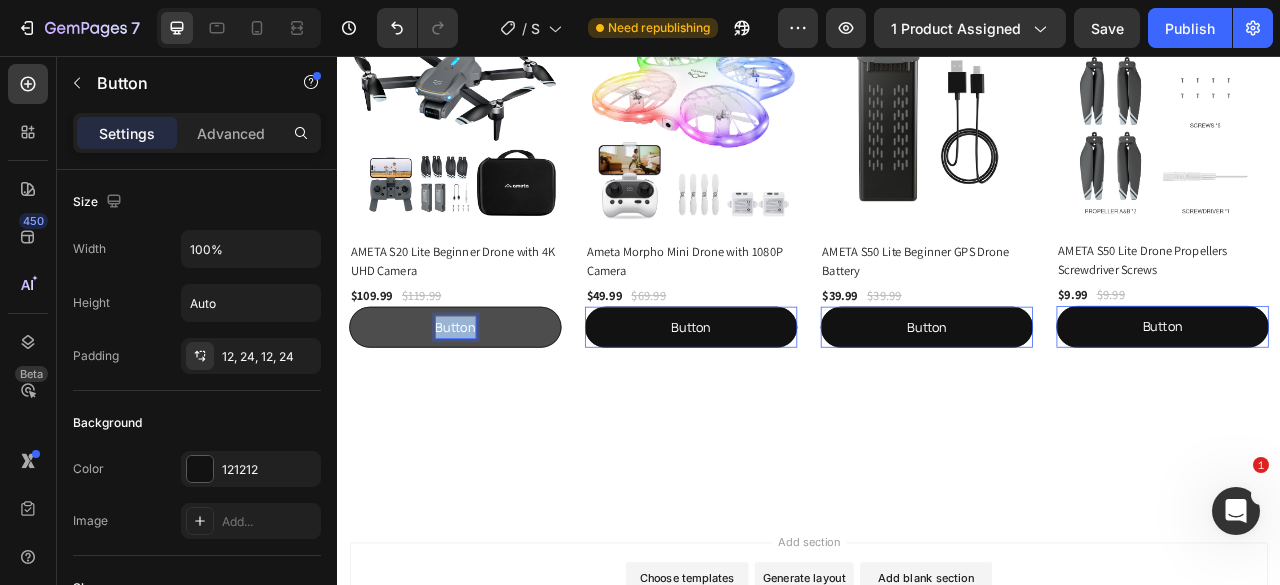 drag, startPoint x: 462, startPoint y: 394, endPoint x: 507, endPoint y: 398, distance: 45.17743 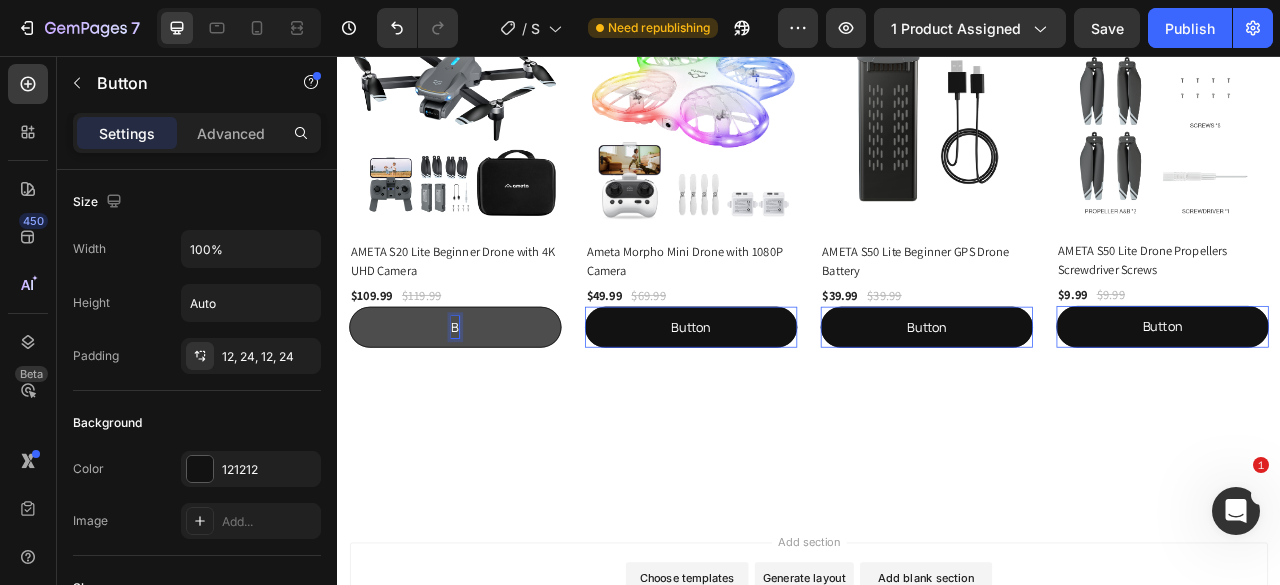 type 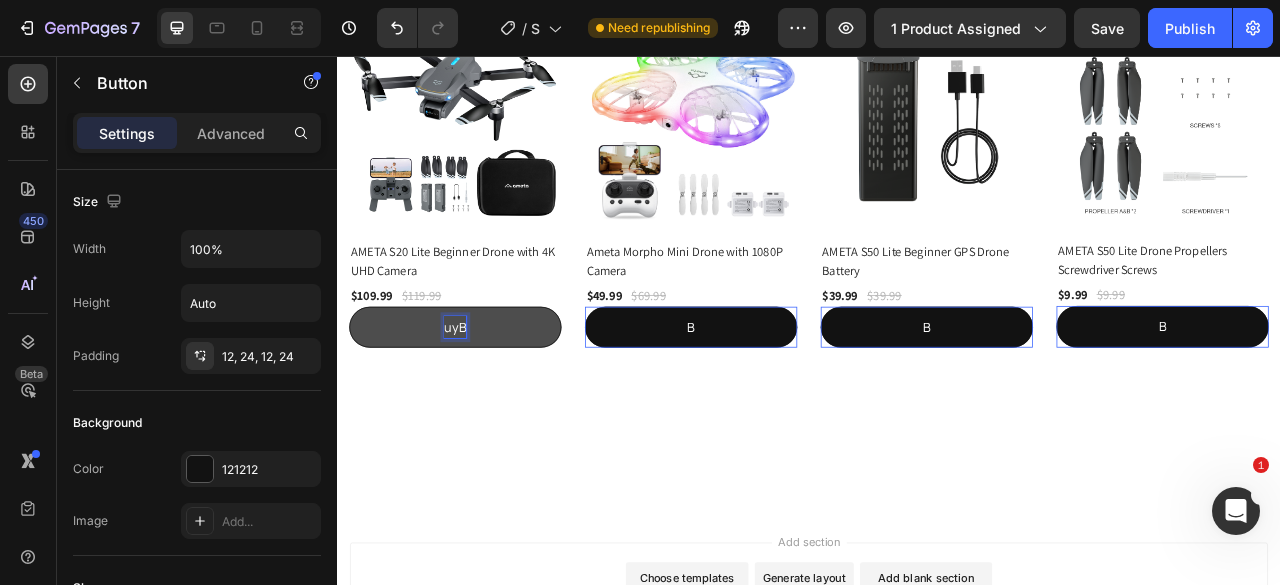 click on "uyB" at bounding box center (487, 401) 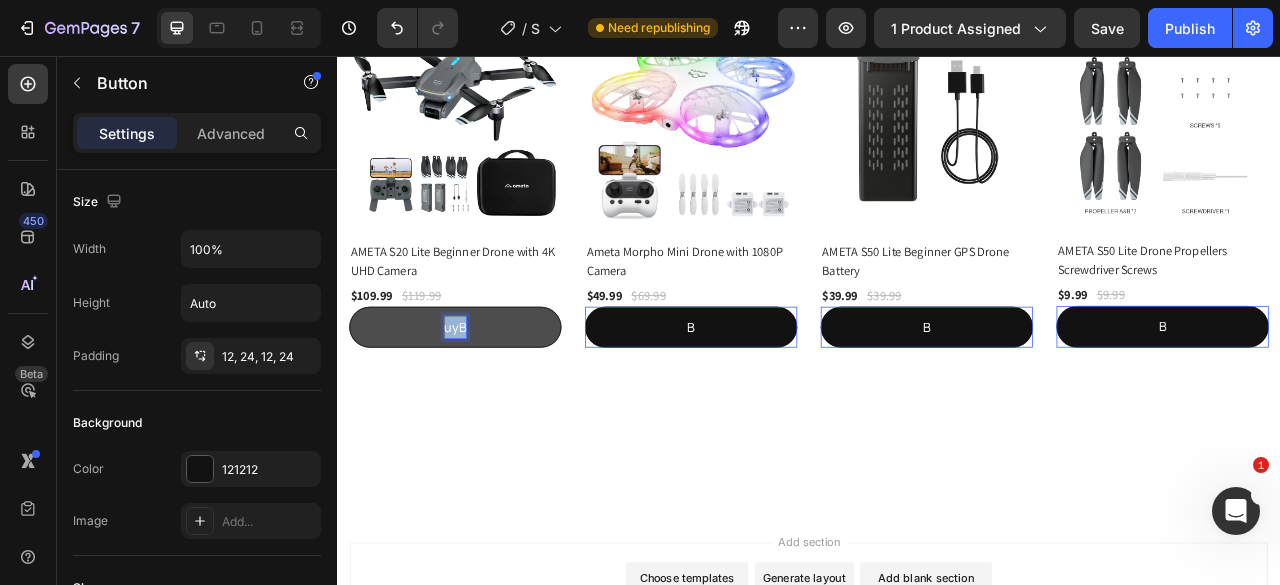 drag, startPoint x: 495, startPoint y: 396, endPoint x: 474, endPoint y: 396, distance: 21 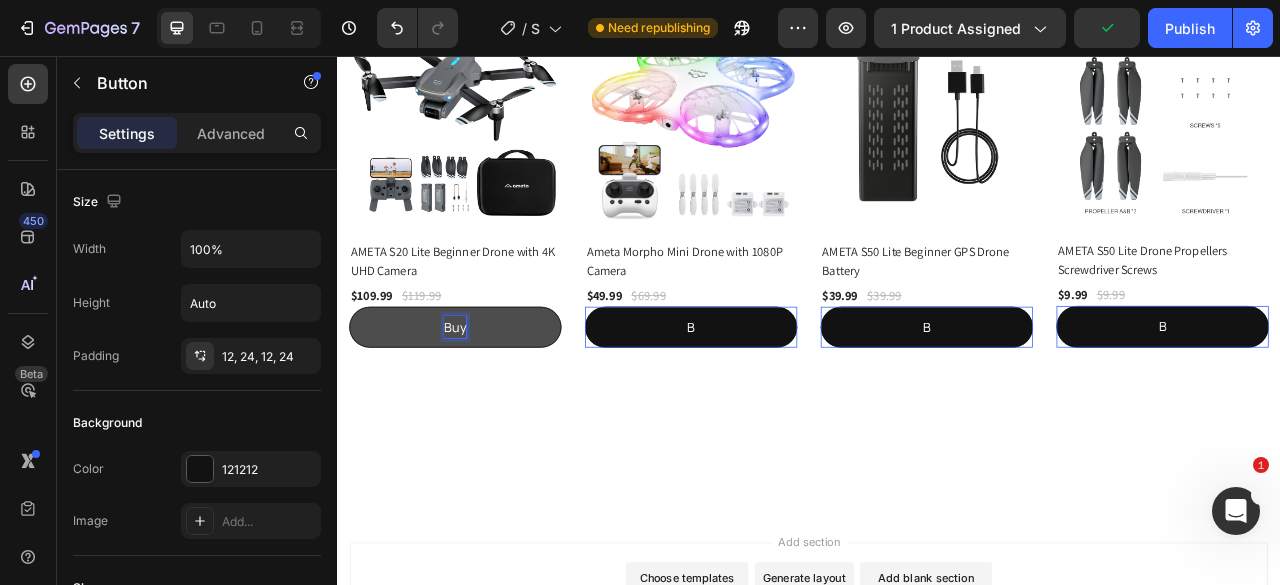 click on "Buy" at bounding box center [487, 401] 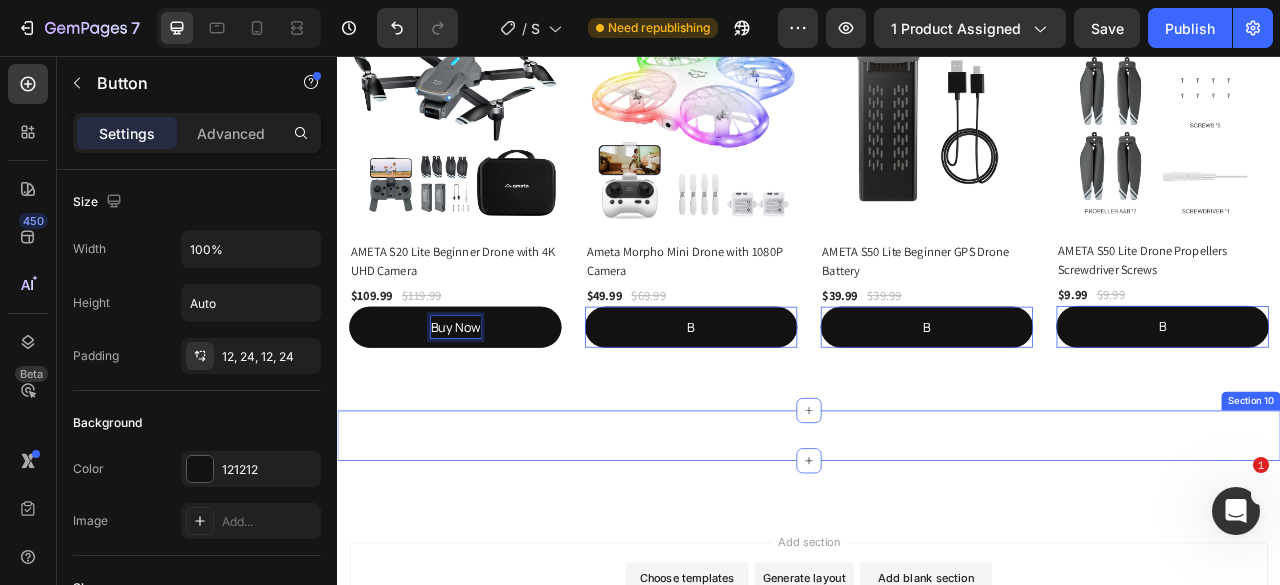 click on "Image Image Image Image Image Section 10" at bounding box center (937, 539) 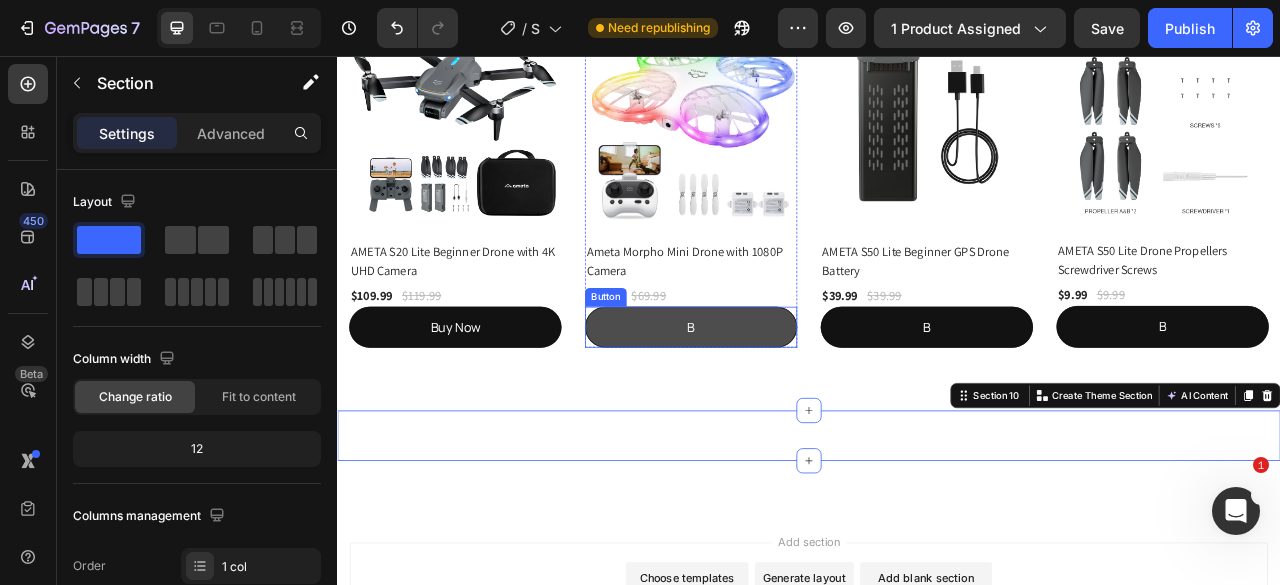 click on "B" at bounding box center (487, 401) 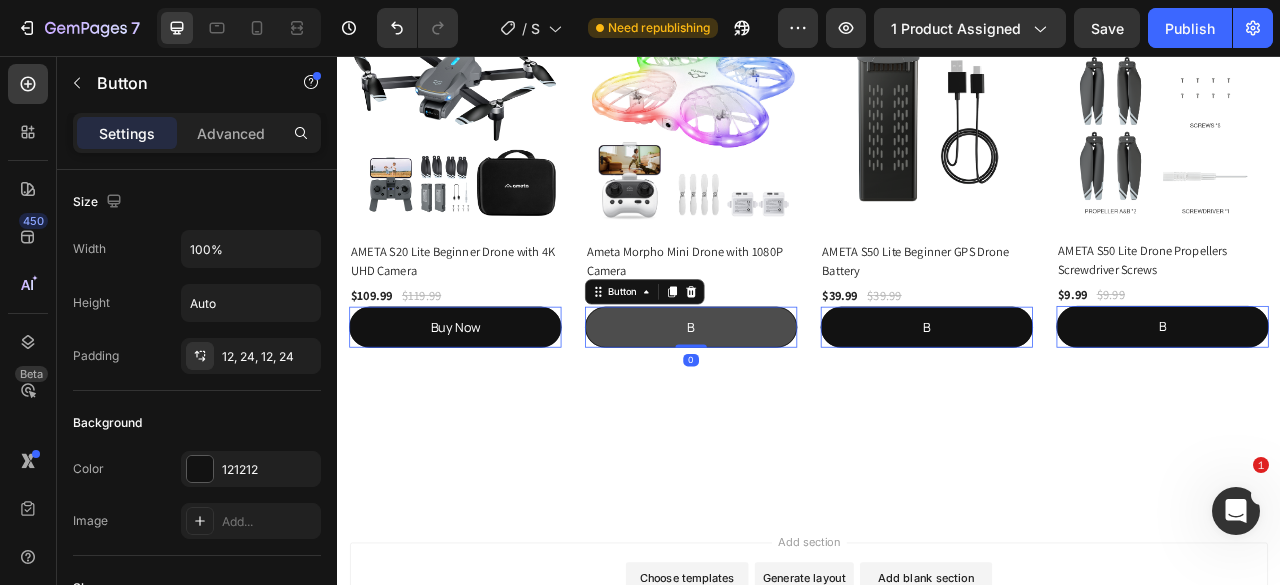 click on "B" at bounding box center (487, 401) 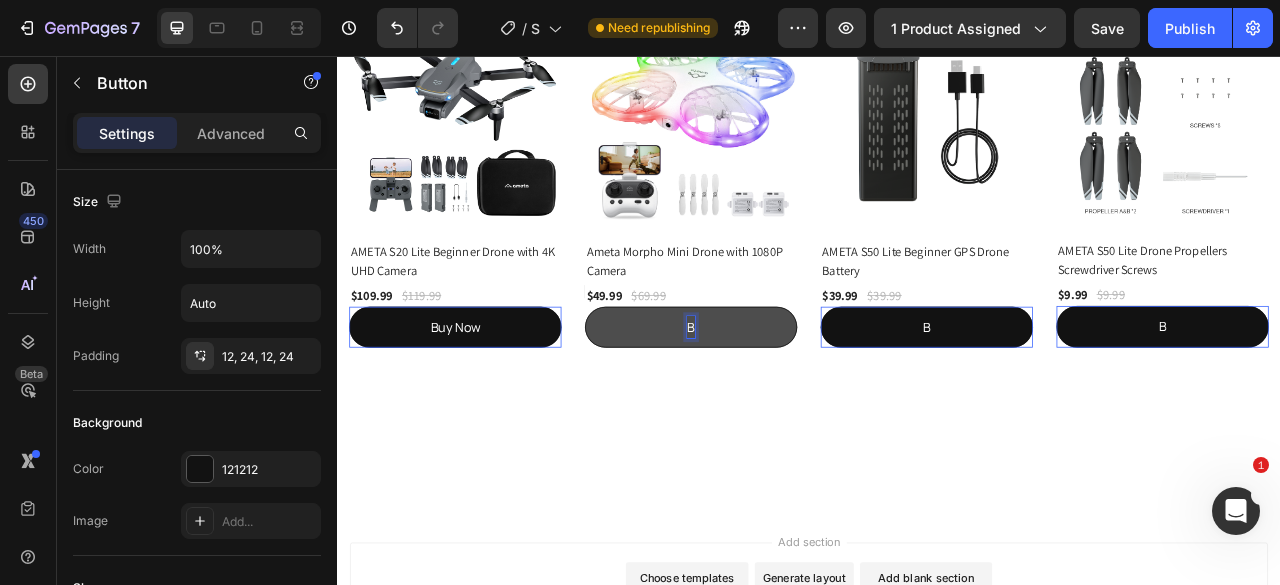 click on "B" at bounding box center [787, 401] 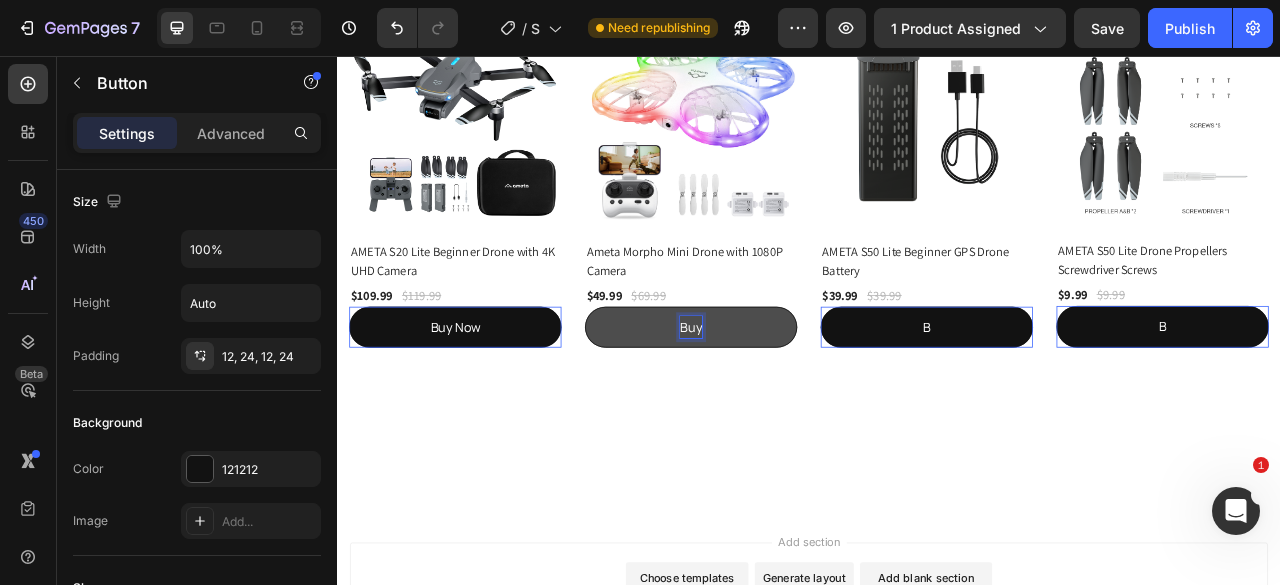 click on "Buy" at bounding box center [487, 401] 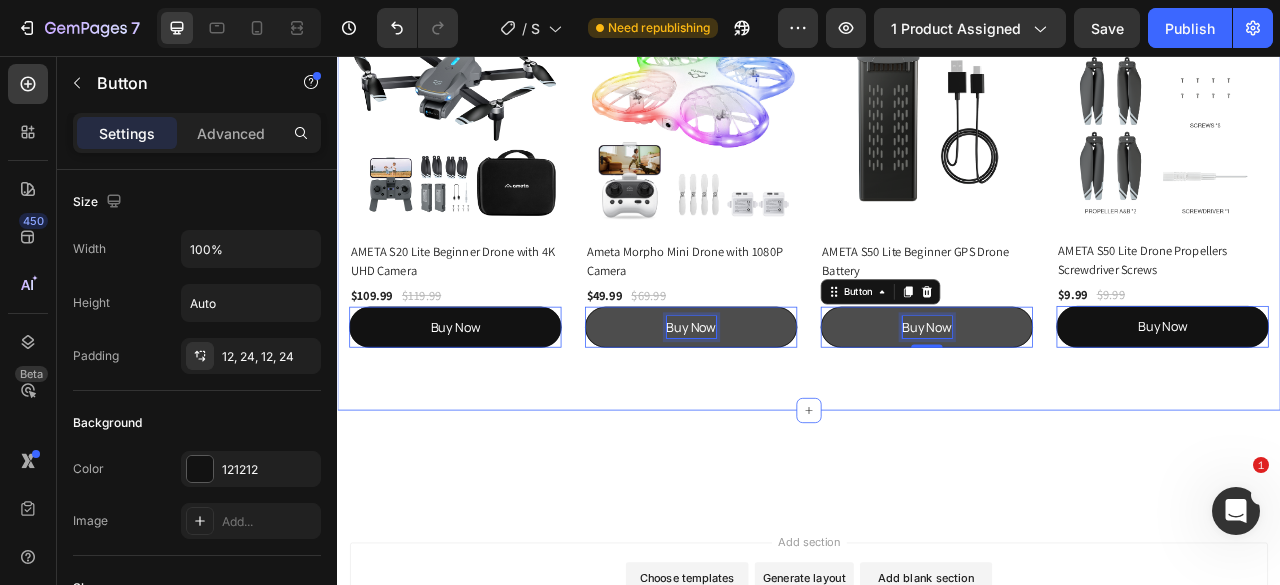 click on "Recommended Drones and Accessories Heading (P) Images AMETA S20 Lite Beginner Drone with 4K UHD Camera (P) Title $109.99 (P) Price (P) Price $119.99 (P) Price (P) Price Row Buy Now Button   0 Row Product List (P) Images Ameta Morpho Mini Drone with 1080P Camera (P) Title $49.99 (P) Price (P) Price $69.99 (P) Price (P) Price Row Buy Now Button   0 Row Product List (P) Images AMETA S50 Lite Beginner GPS Drone Battery (P) Title $39.99 (P) Price (P) Price $39.99 (P) Price (P) Price Row Buy Now Button   0 Row Product List (P) Images AMETA S50 Lite Drone Propellers Screwdriver Screws (P) Title $9.99 (P) Price (P) Price $9.99 (P) Price (P) Price Row Buy Now Button   0 Row Product List Product List Row Section 9" at bounding box center (937, 164) 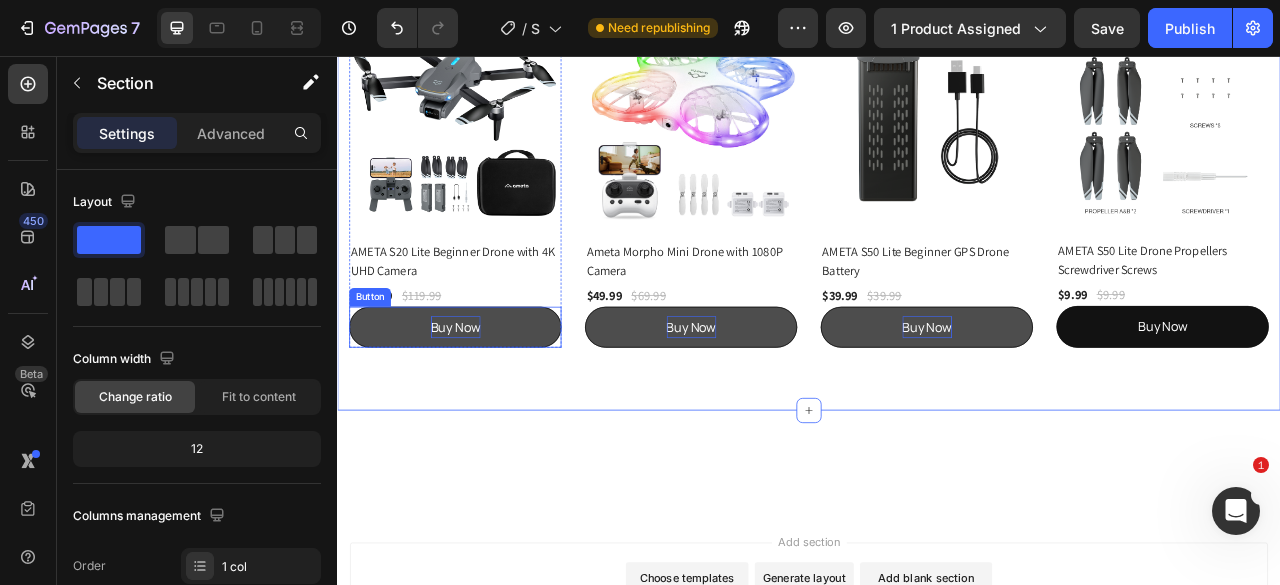 click on "Buy Now" at bounding box center (487, 401) 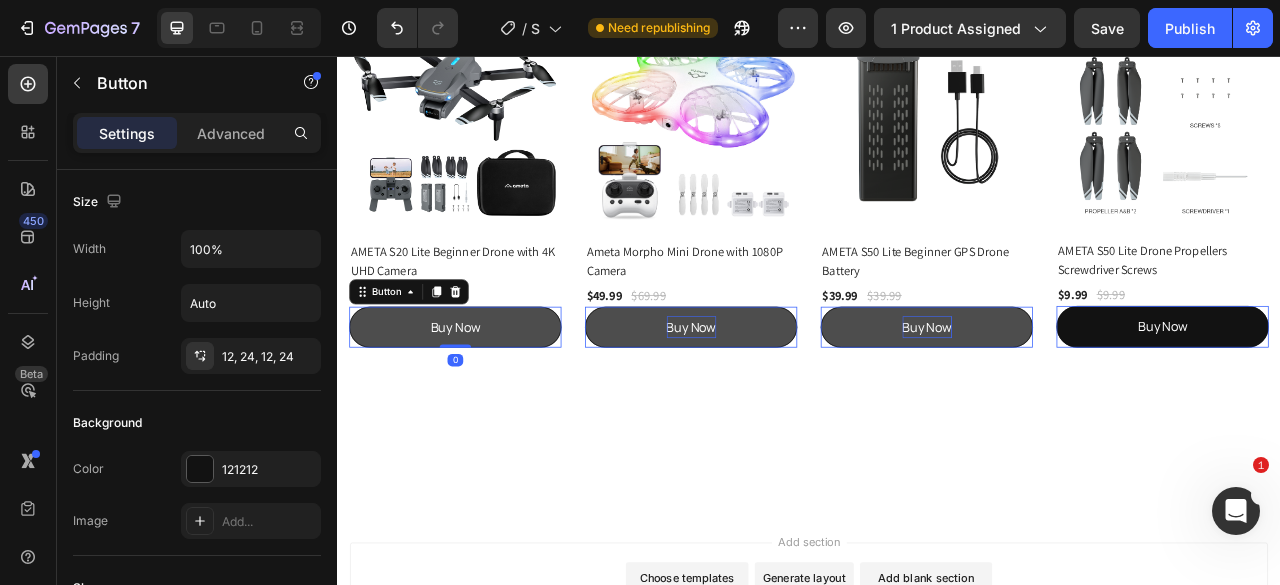 click on "Buy Now" at bounding box center (487, 401) 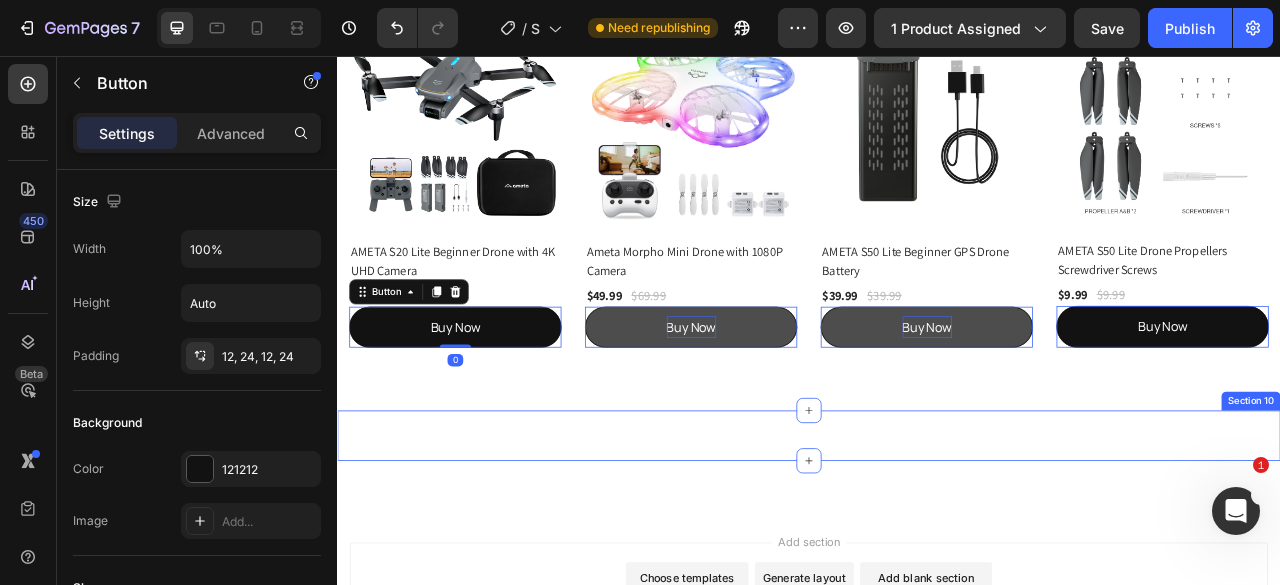 click on "Image Image Image Image Image Section 10" at bounding box center (937, 539) 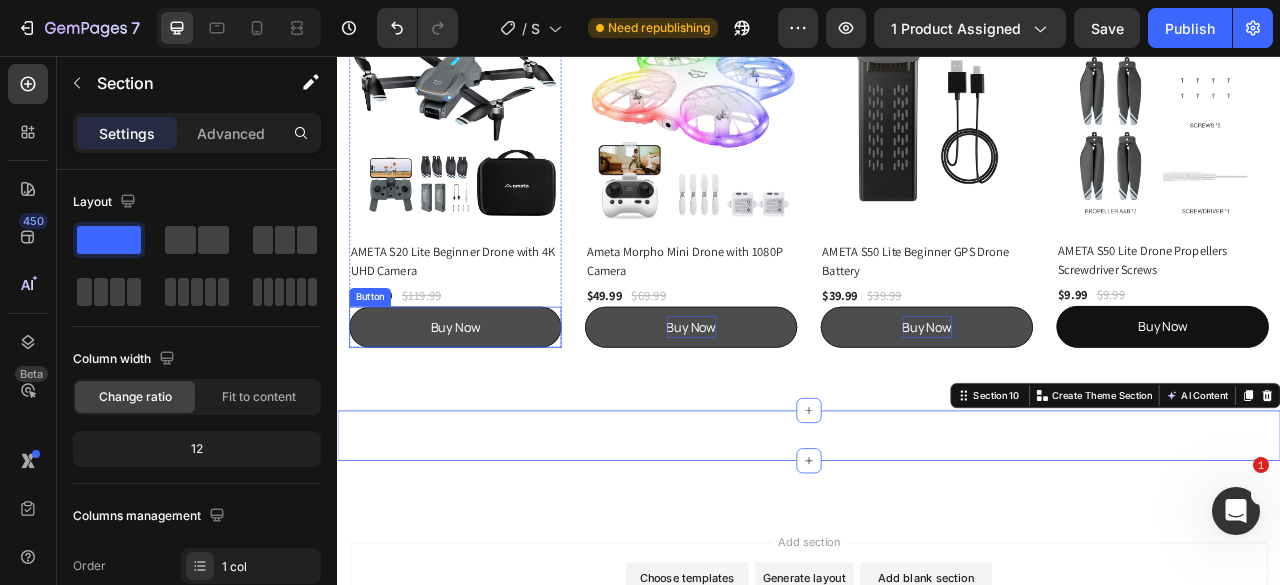 click on "Buy Now" at bounding box center [487, 401] 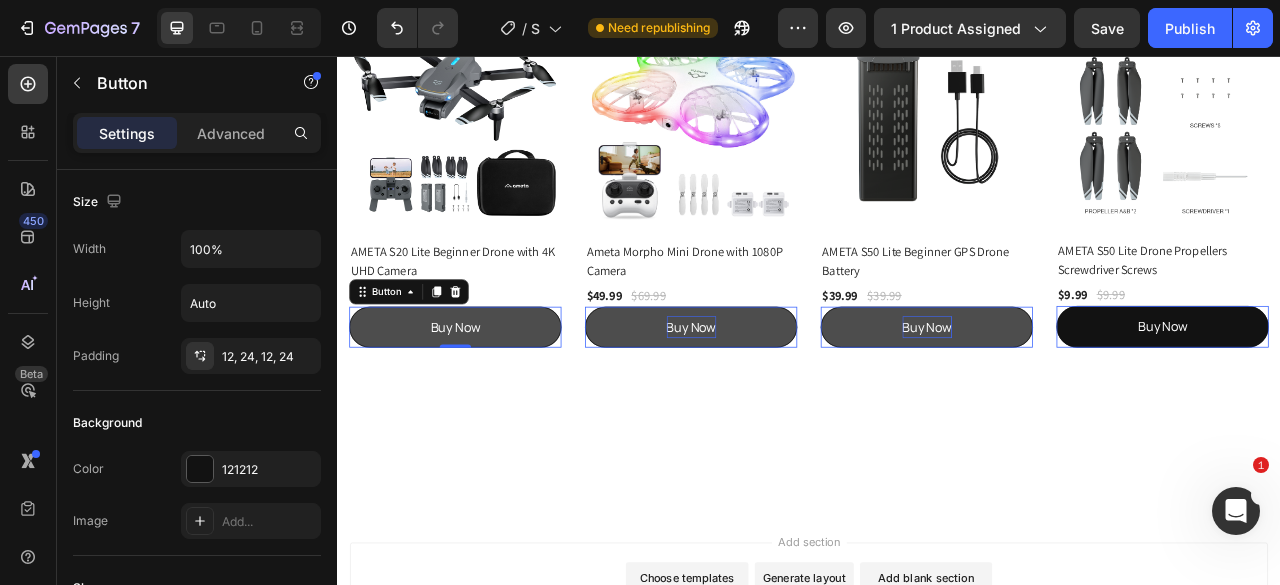 click on "Buy Now" at bounding box center (487, 401) 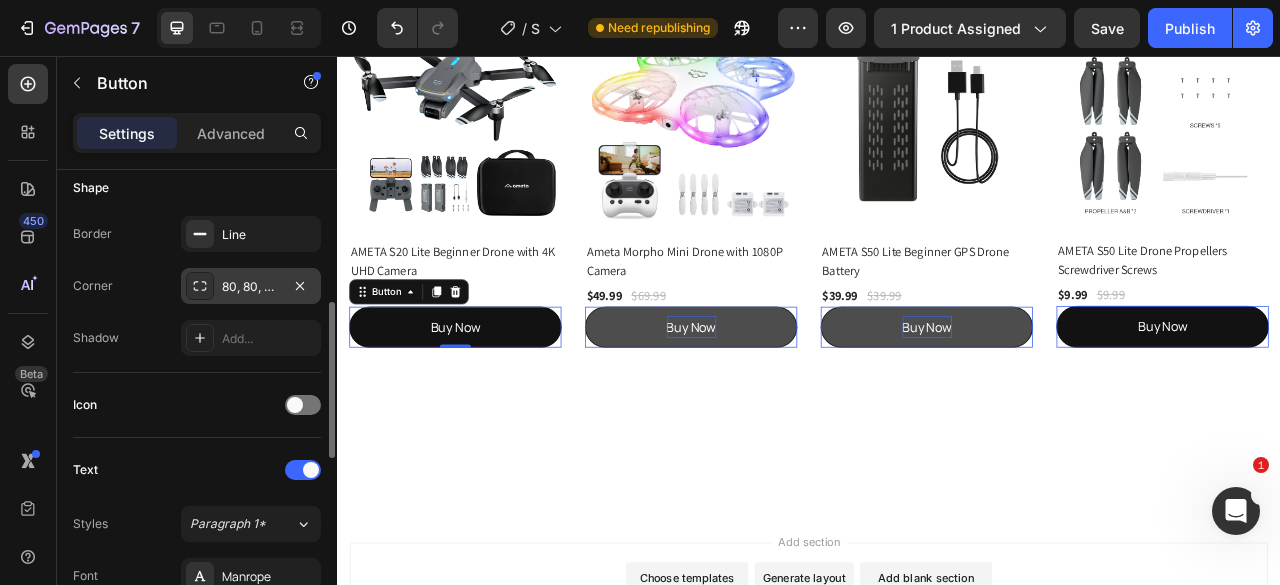scroll, scrollTop: 300, scrollLeft: 0, axis: vertical 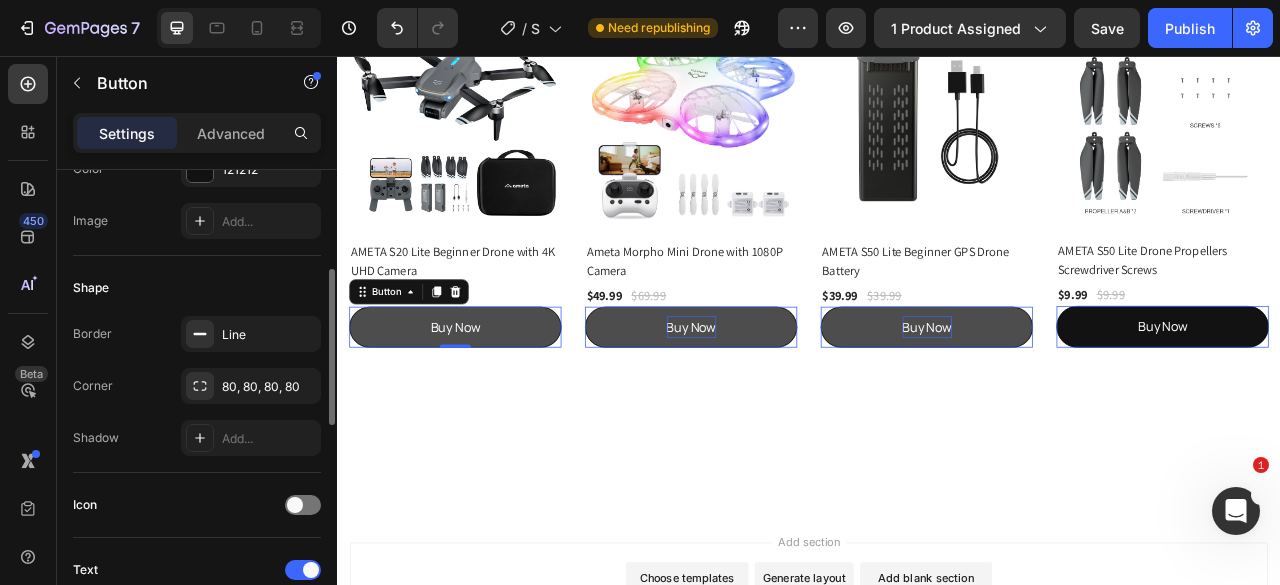 click on "Buy Now" at bounding box center [487, 401] 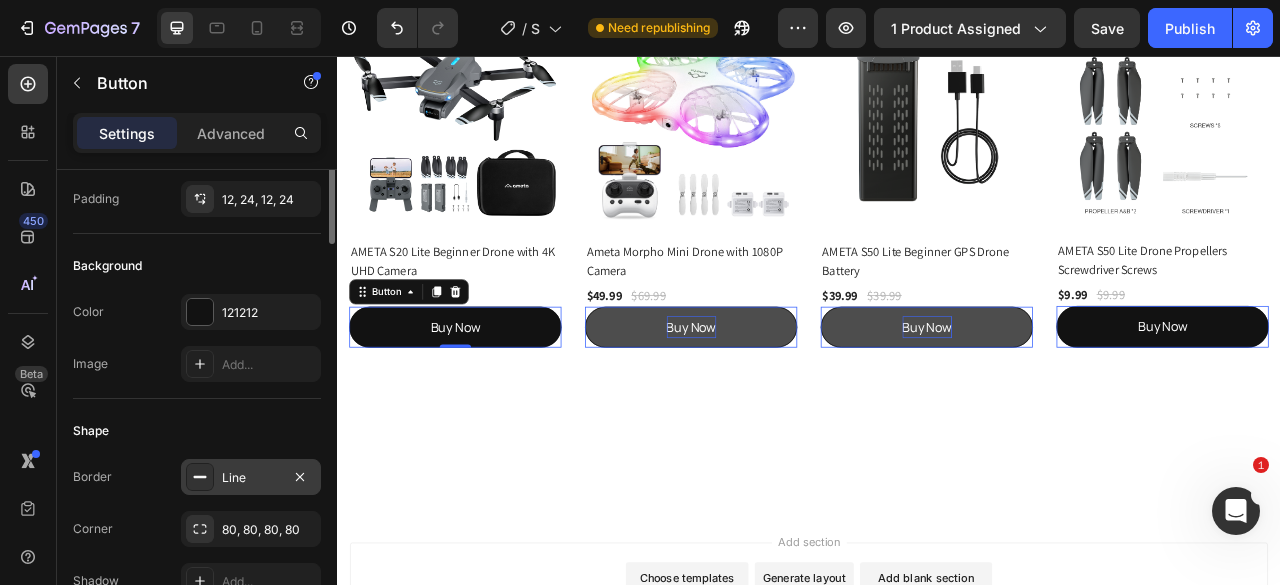 scroll, scrollTop: 0, scrollLeft: 0, axis: both 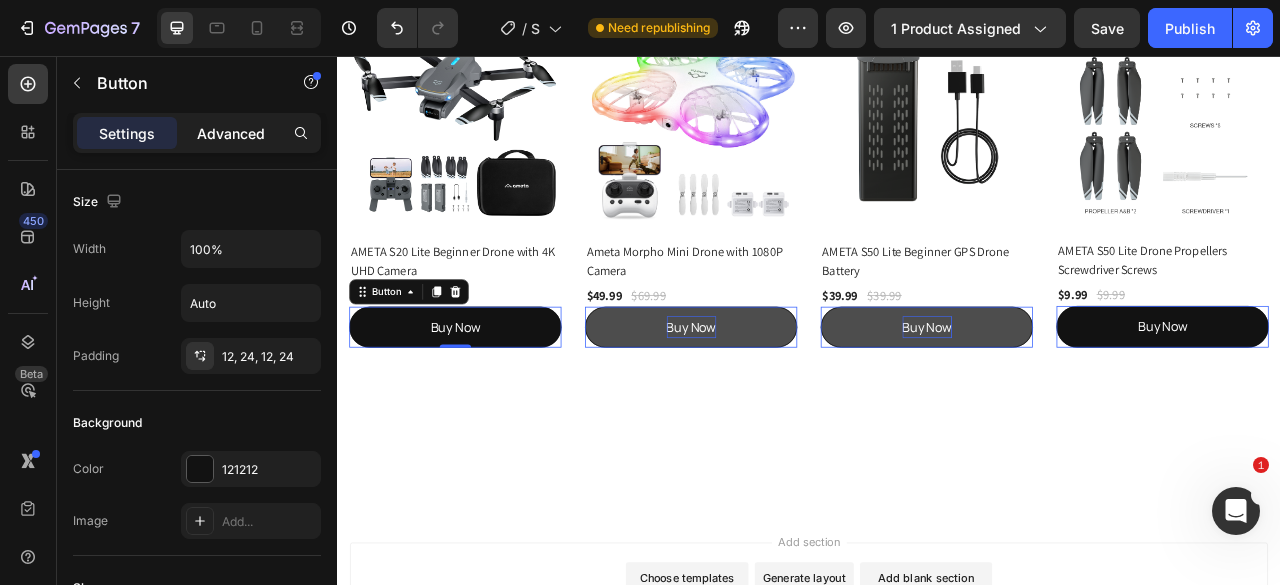 click on "Advanced" at bounding box center (231, 133) 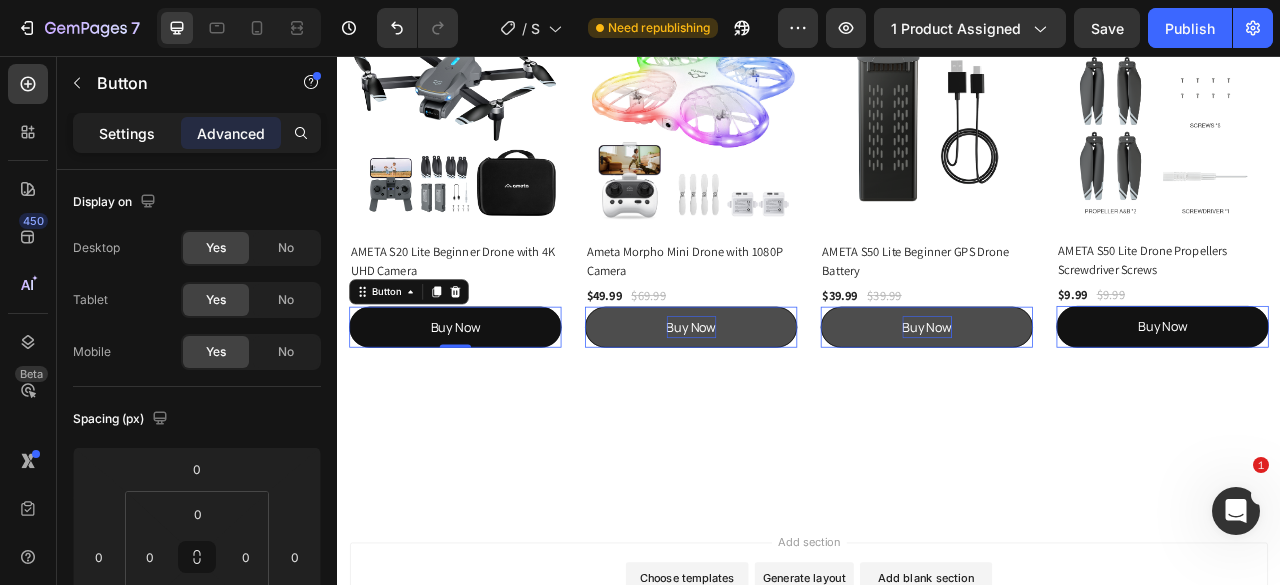 click on "Settings" at bounding box center (127, 133) 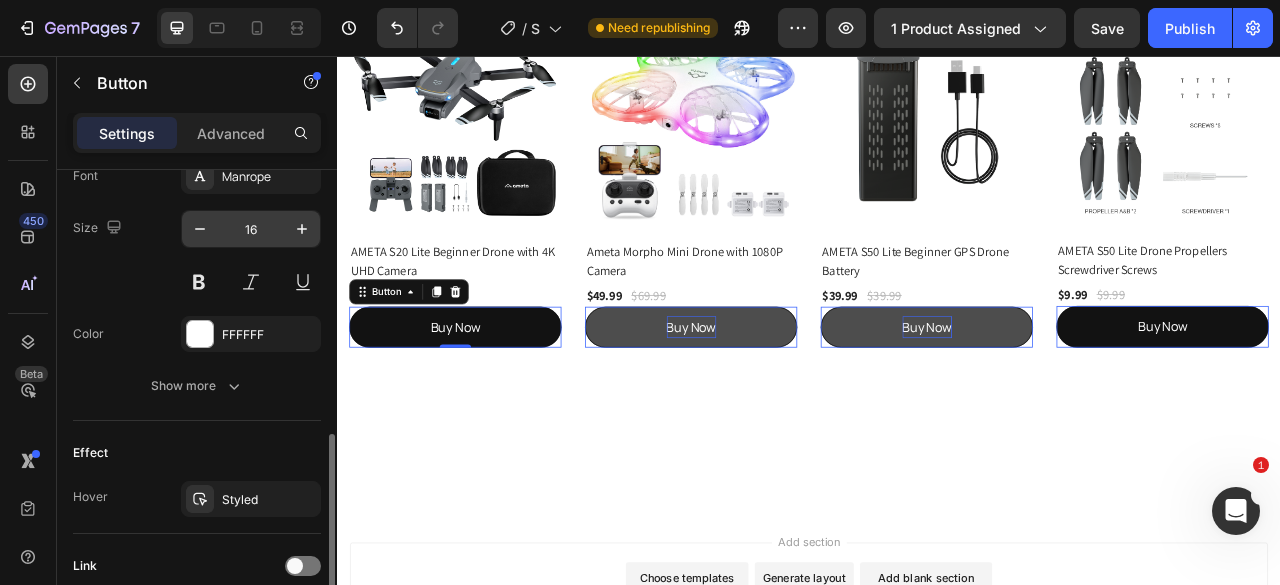 scroll, scrollTop: 957, scrollLeft: 0, axis: vertical 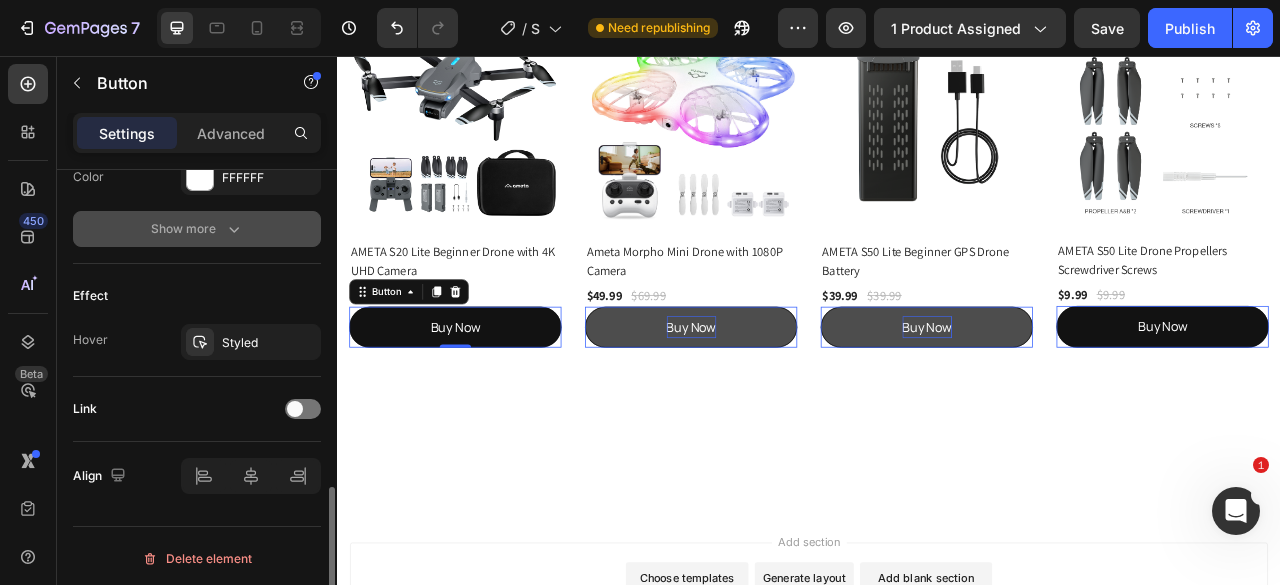 click on "Show more" at bounding box center (197, 229) 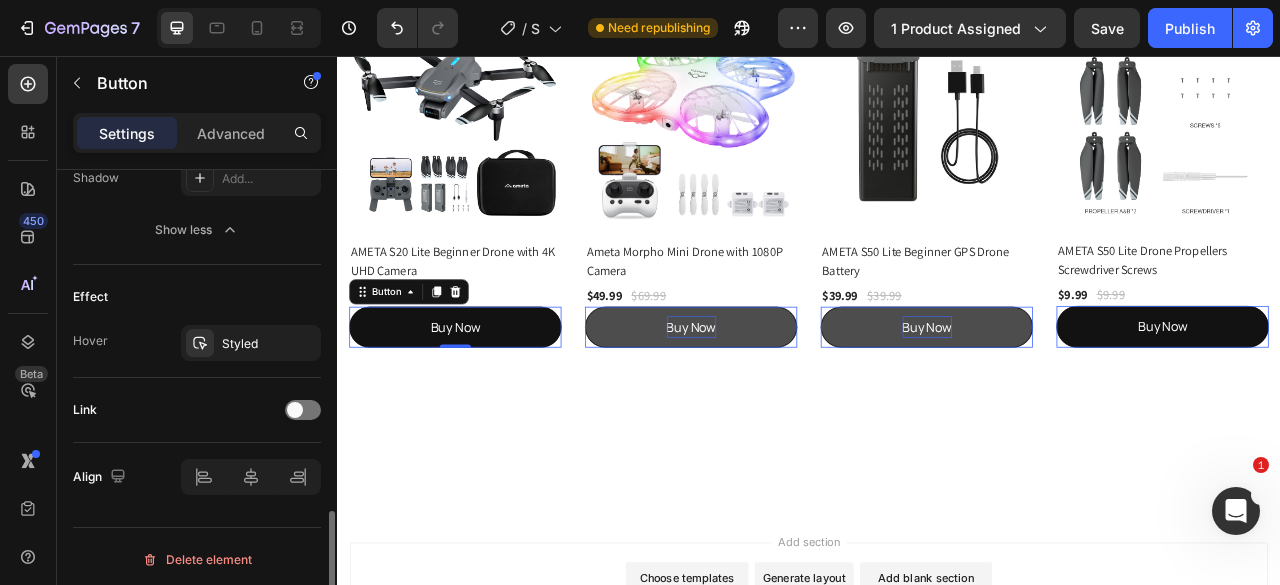 scroll, scrollTop: 820, scrollLeft: 0, axis: vertical 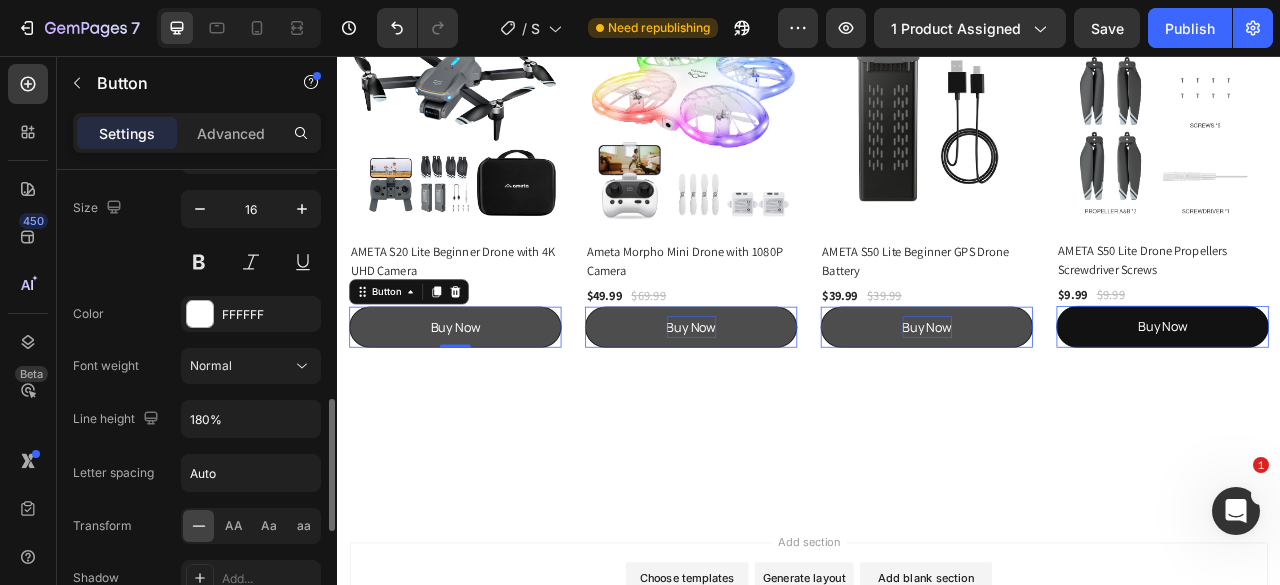 click on "Buy Now" at bounding box center (487, 401) 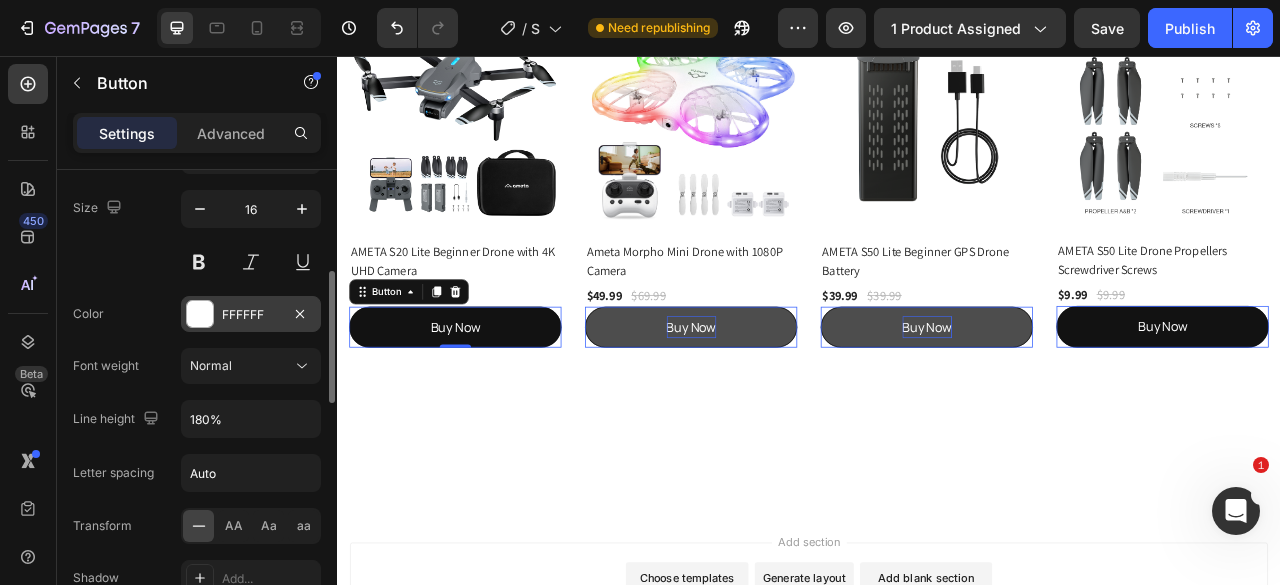 scroll, scrollTop: 420, scrollLeft: 0, axis: vertical 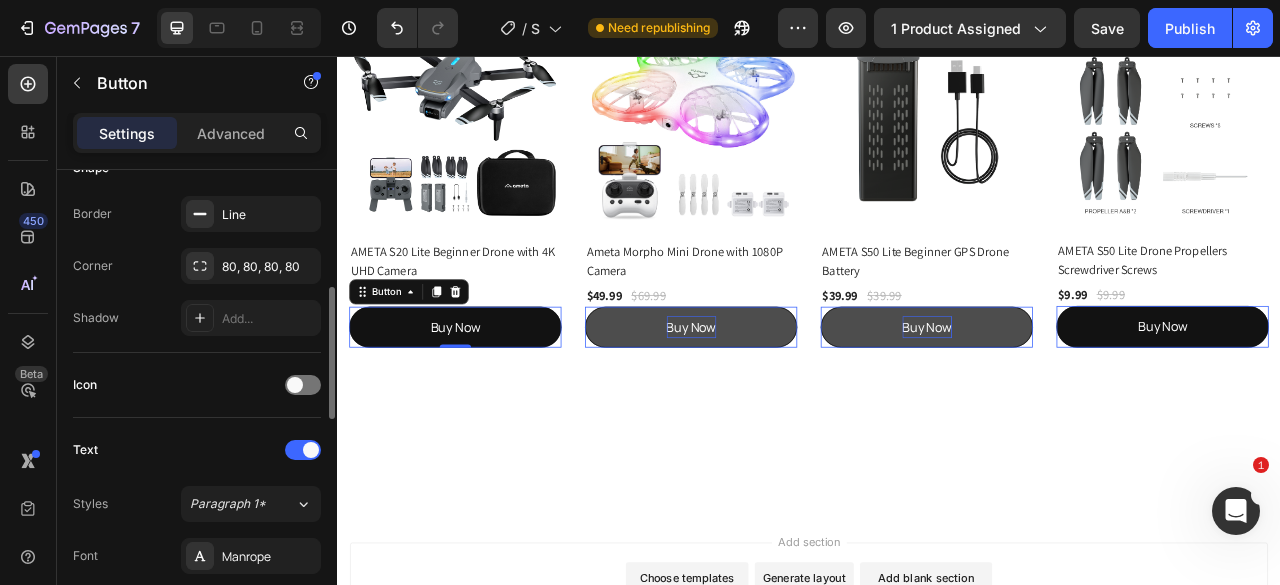 click on "Add..." at bounding box center [269, 319] 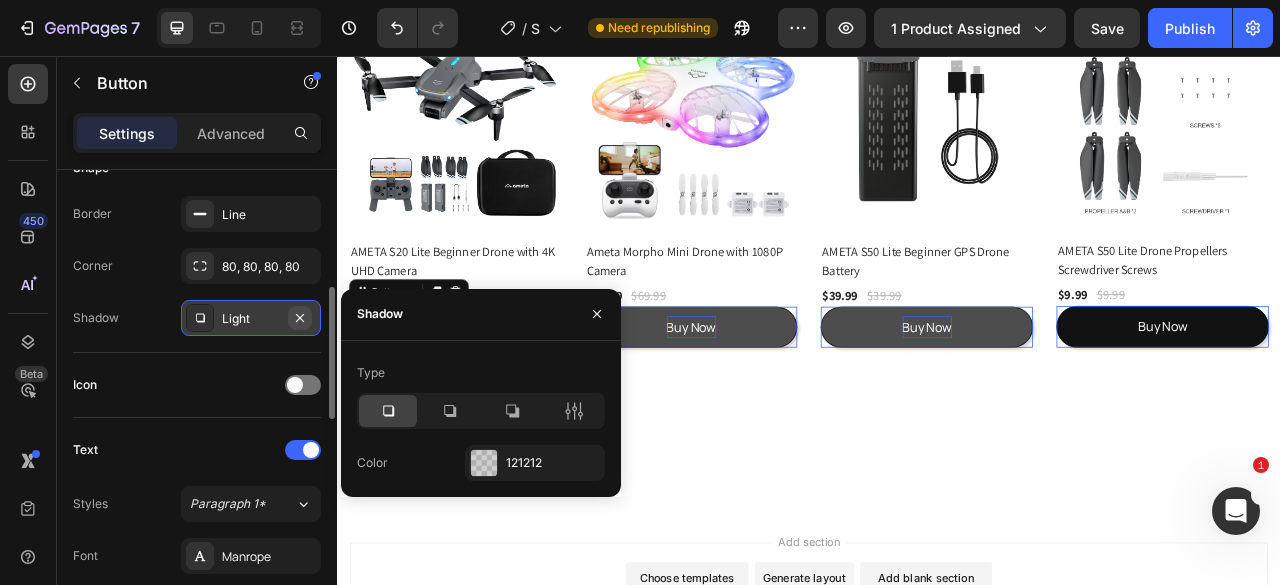 click 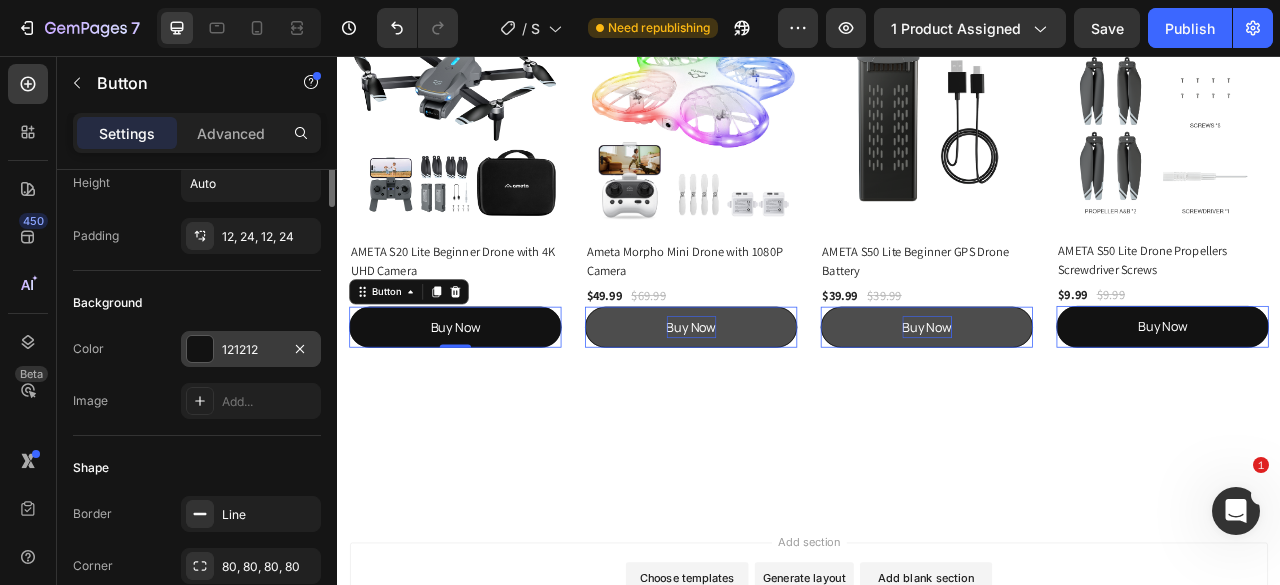 scroll, scrollTop: 0, scrollLeft: 0, axis: both 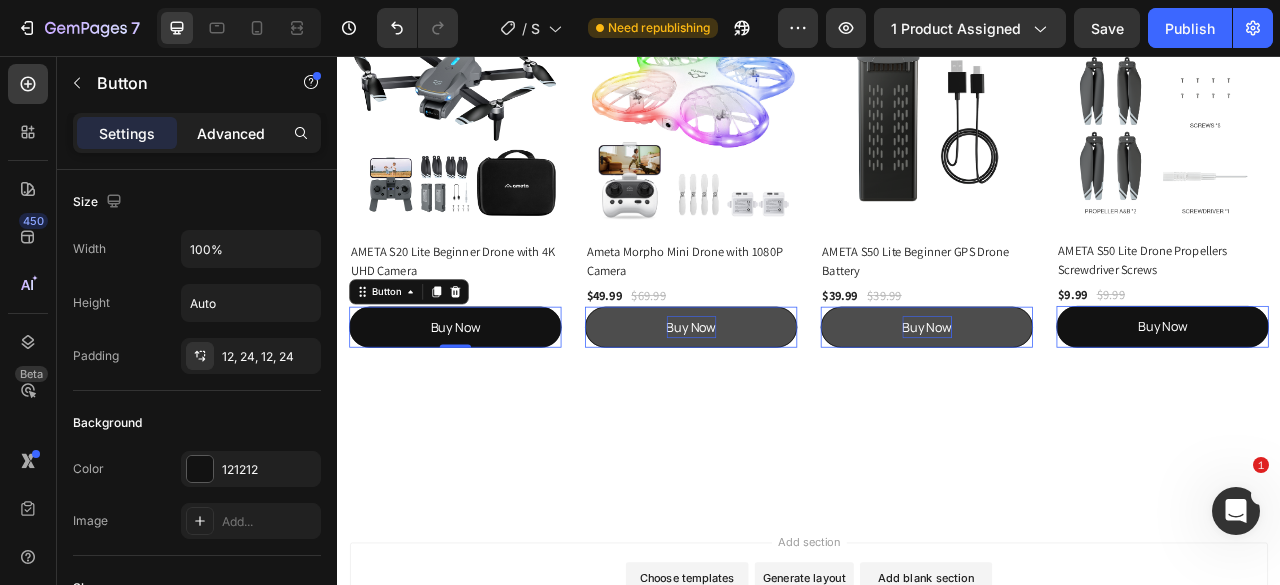 click on "Advanced" at bounding box center [231, 133] 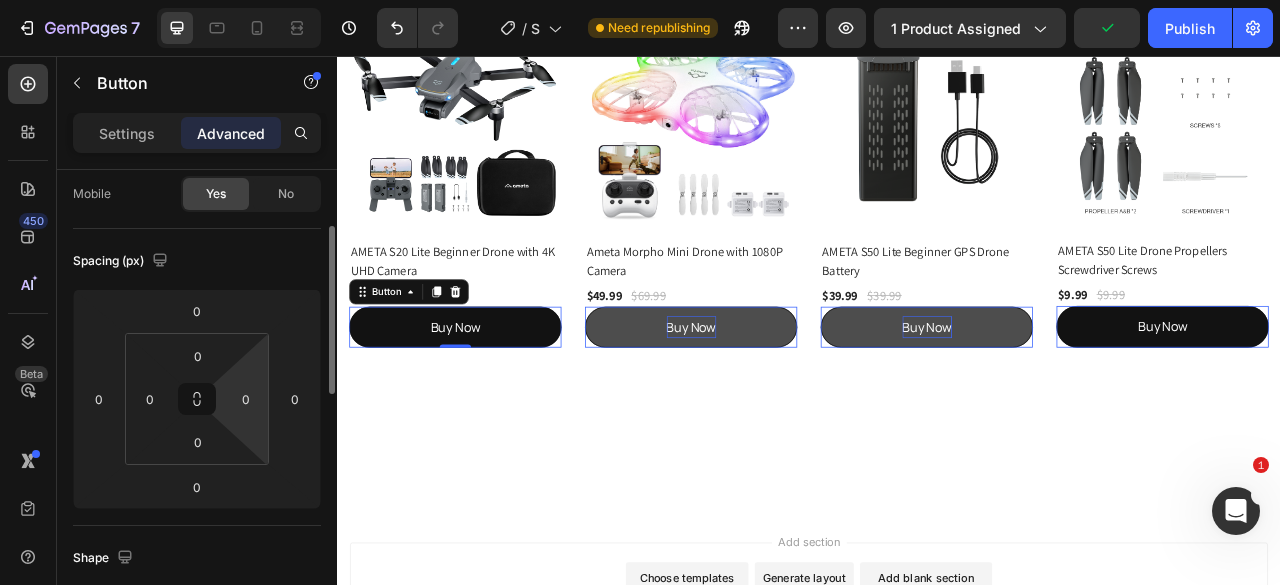 scroll, scrollTop: 0, scrollLeft: 0, axis: both 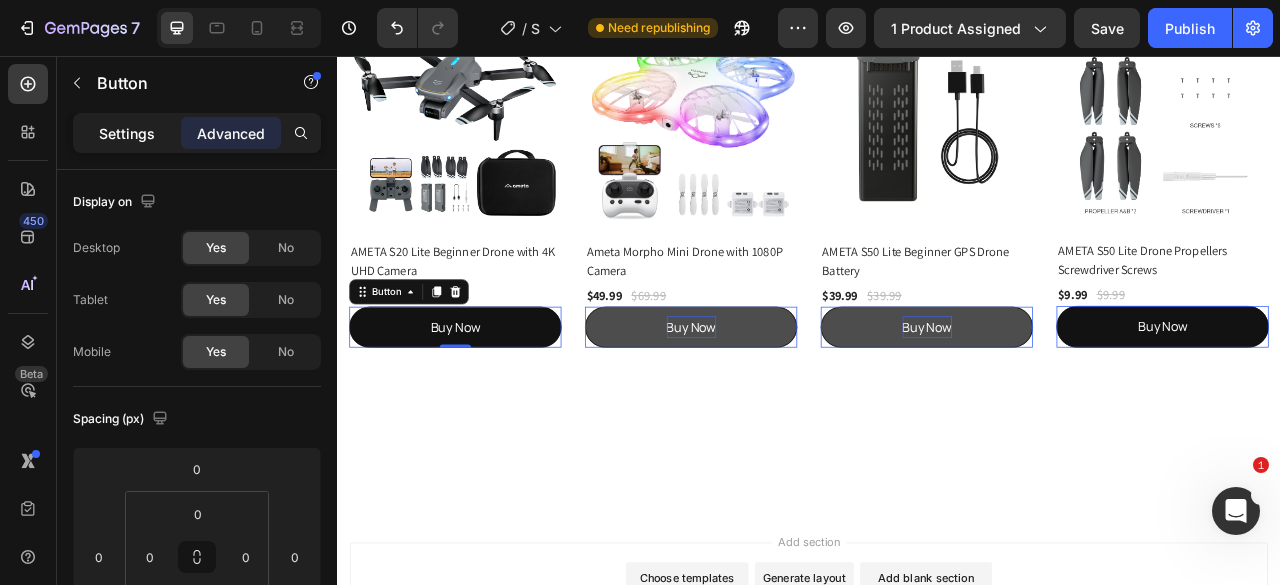 click on "Settings" at bounding box center [127, 133] 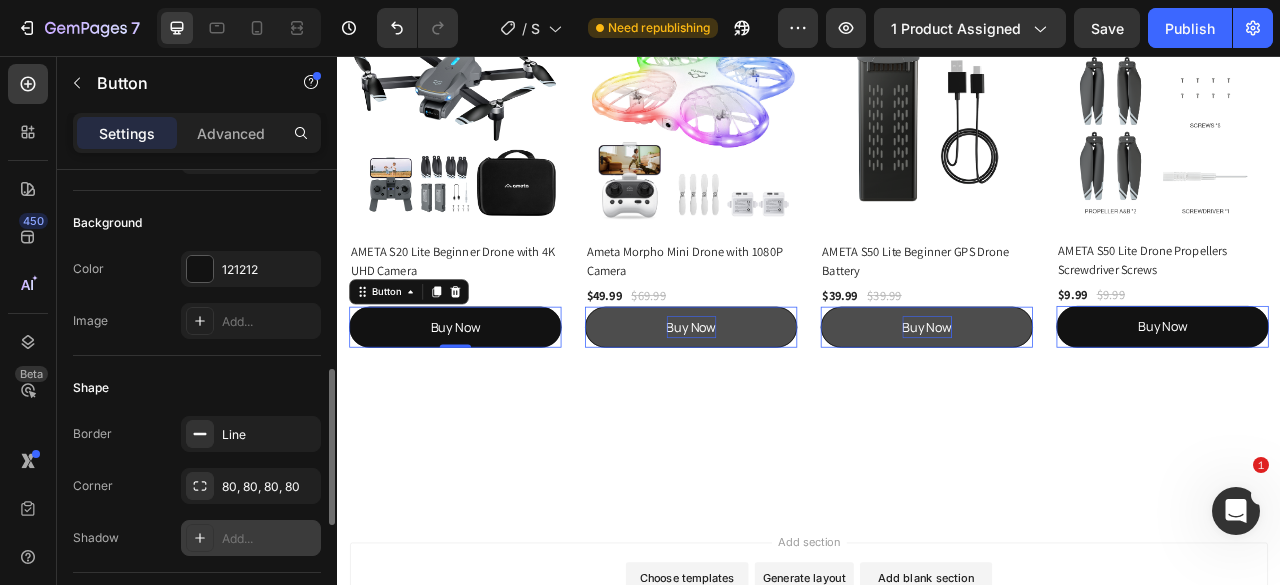 scroll, scrollTop: 300, scrollLeft: 0, axis: vertical 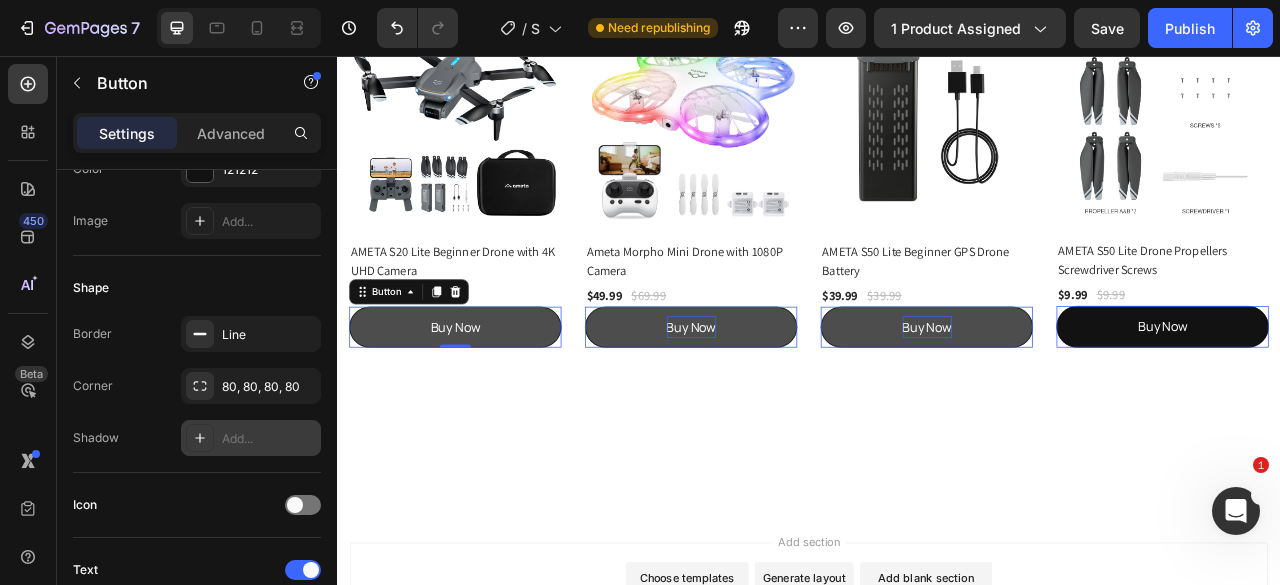click on "Buy Now" at bounding box center [487, 401] 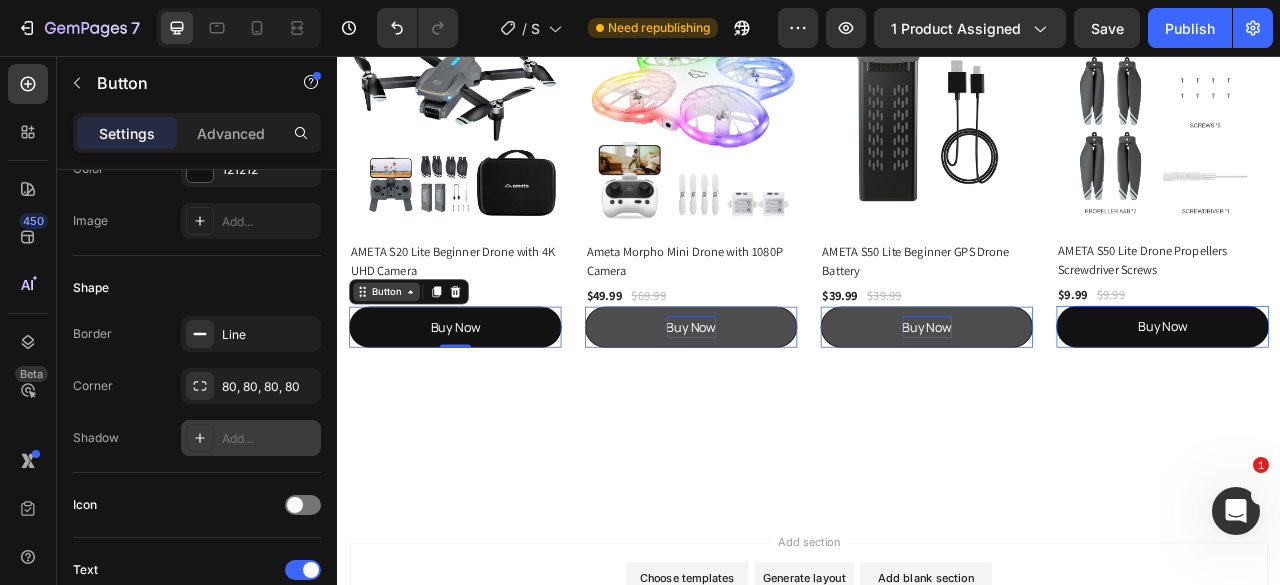 click on "Button" at bounding box center [399, 356] 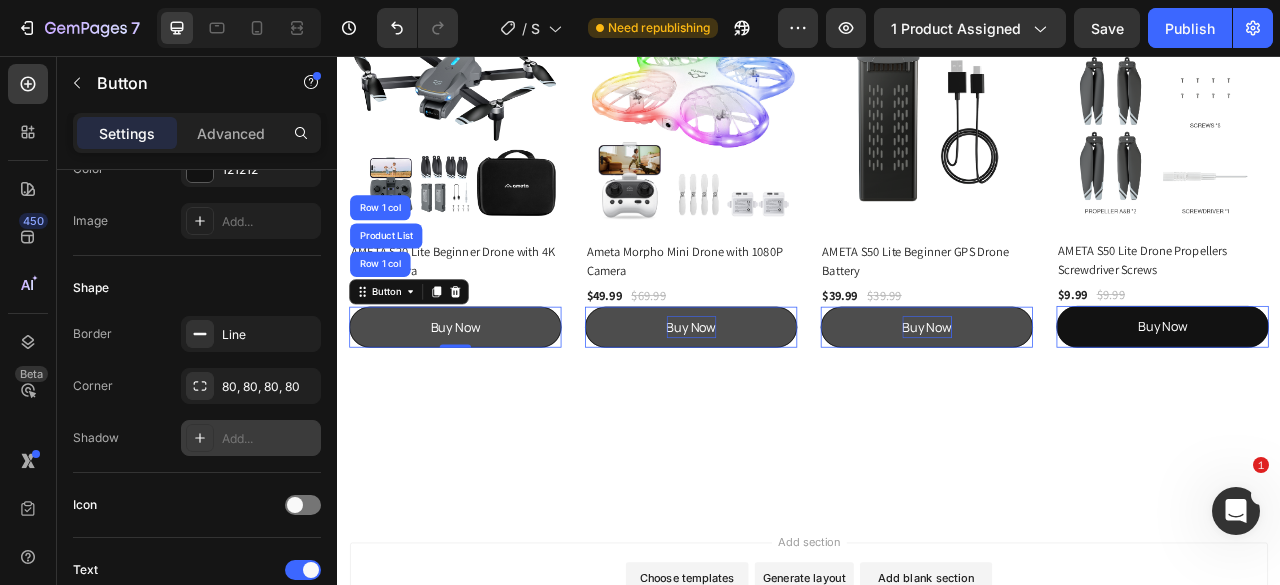 click on "Buy Now" at bounding box center [487, 401] 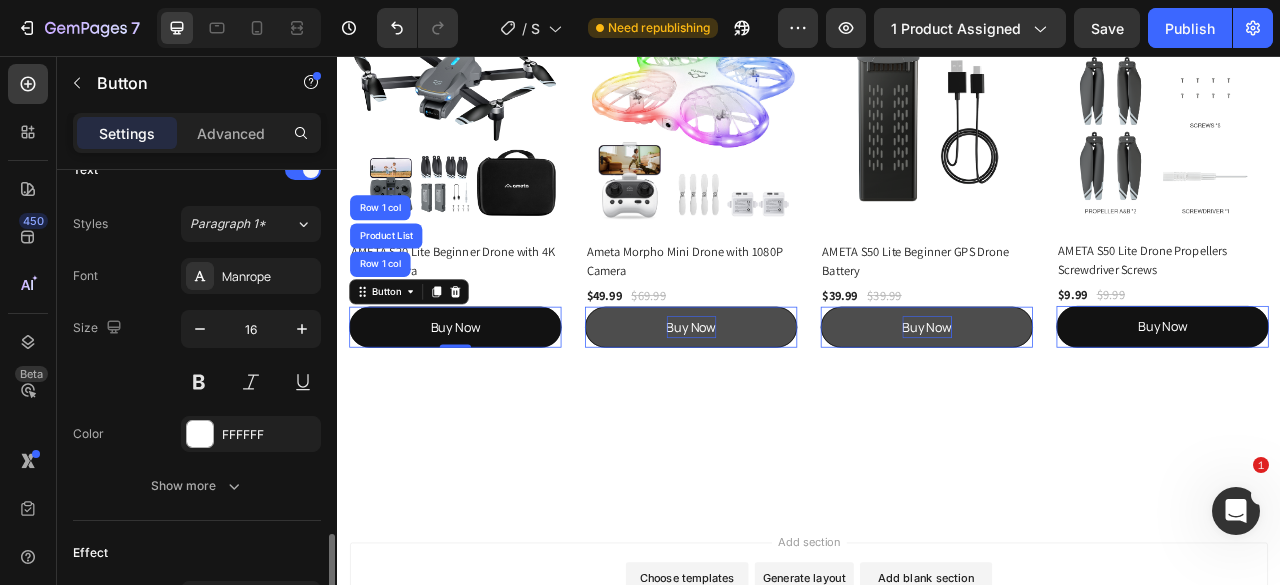 scroll, scrollTop: 900, scrollLeft: 0, axis: vertical 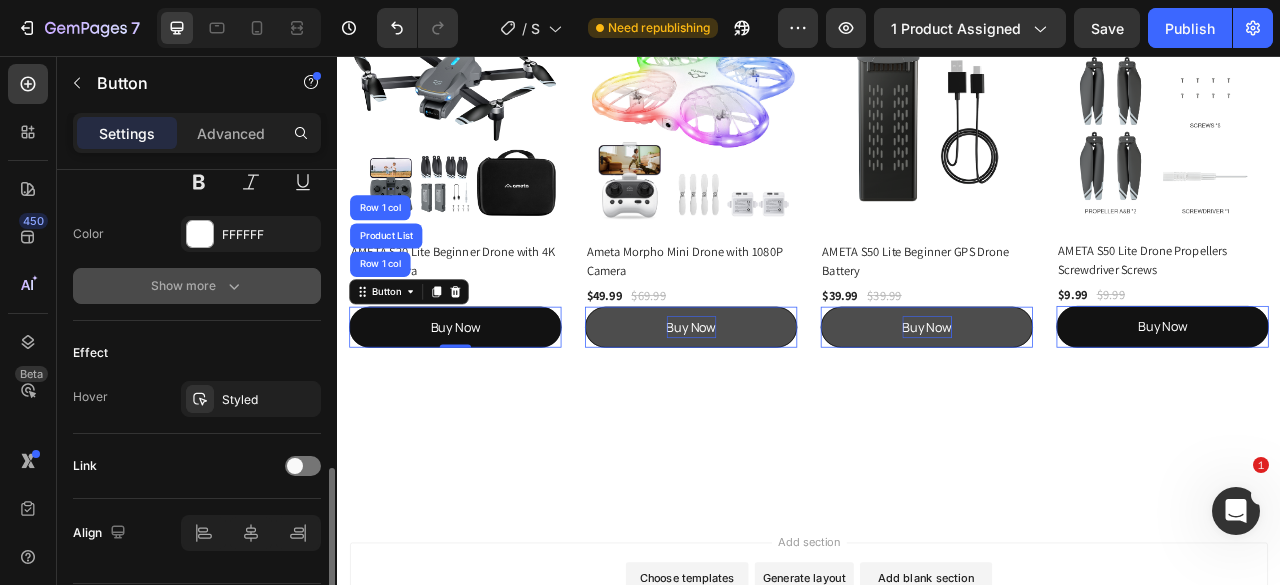 click 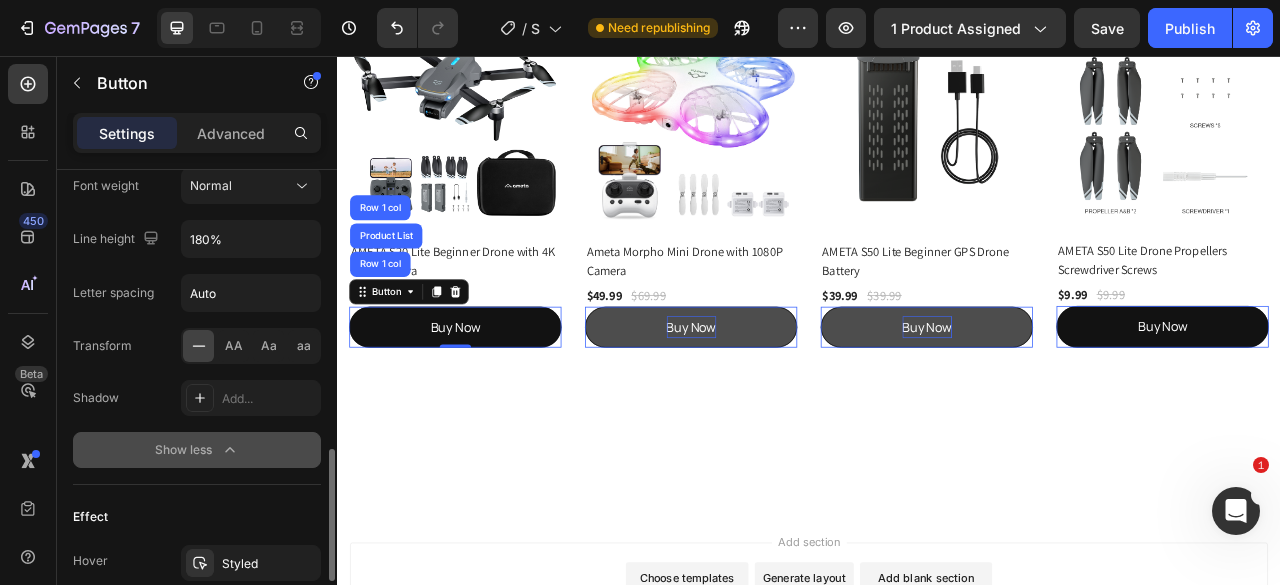 scroll, scrollTop: 1200, scrollLeft: 0, axis: vertical 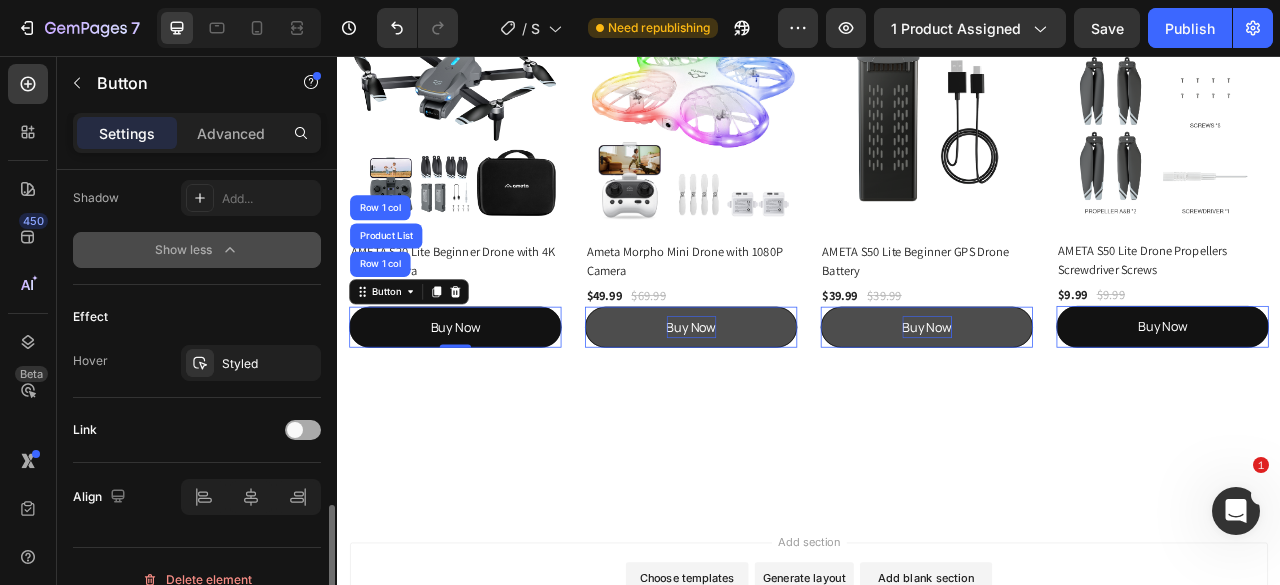 drag, startPoint x: 300, startPoint y: 413, endPoint x: 306, endPoint y: 422, distance: 10.816654 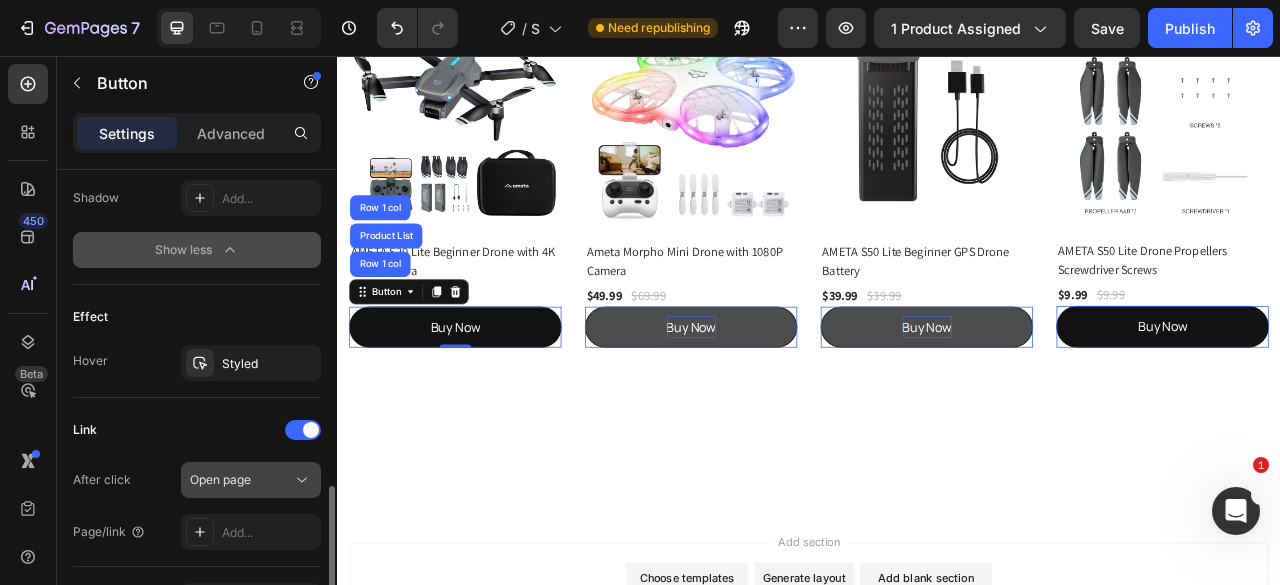 scroll, scrollTop: 1300, scrollLeft: 0, axis: vertical 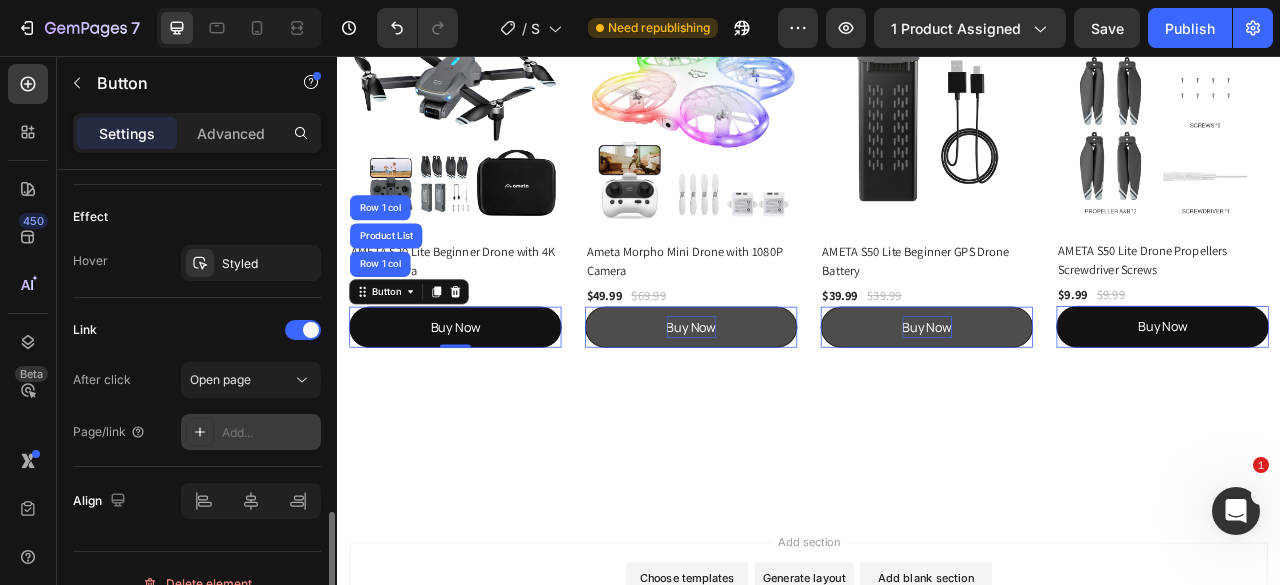 click on "Add..." at bounding box center (269, 433) 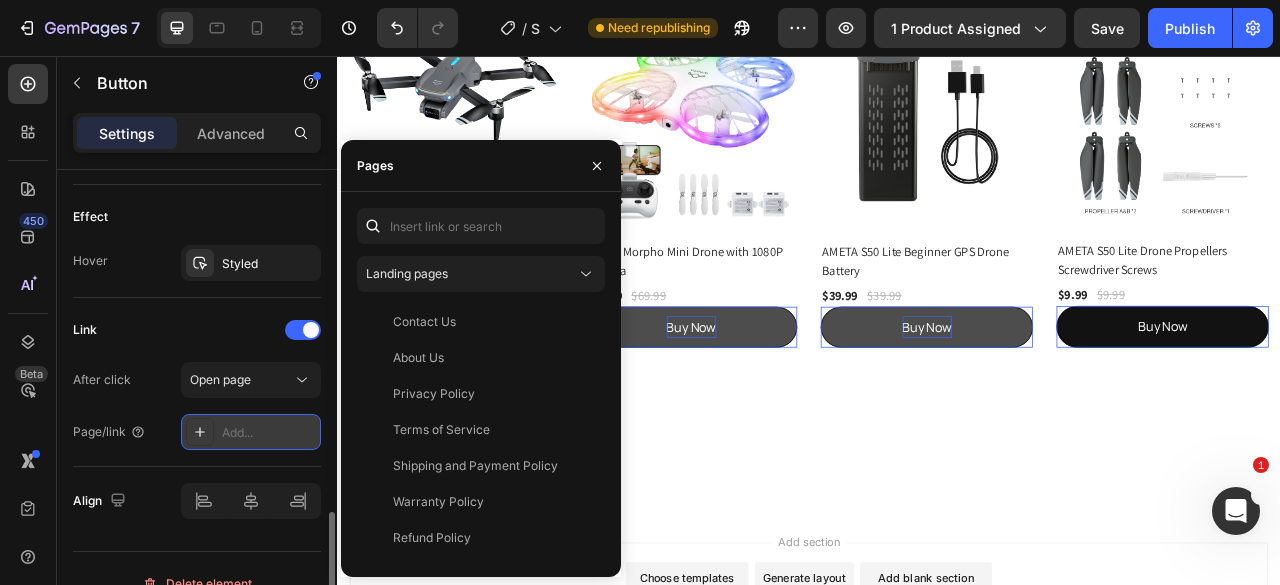 click on "Add..." at bounding box center [269, 433] 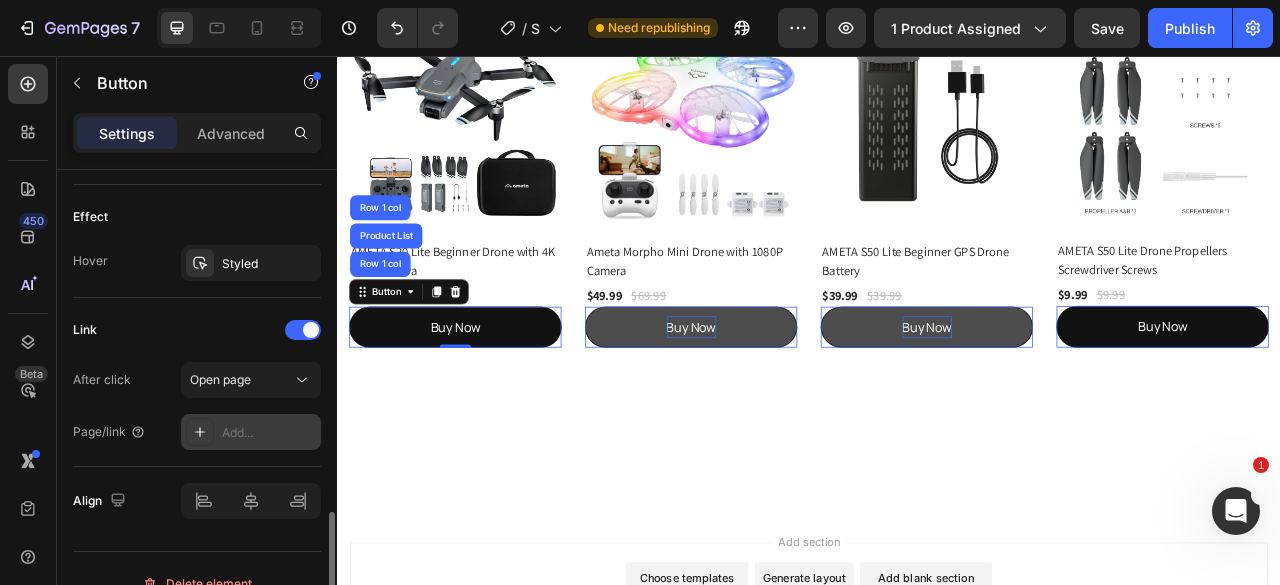 click on "Add..." at bounding box center (269, 433) 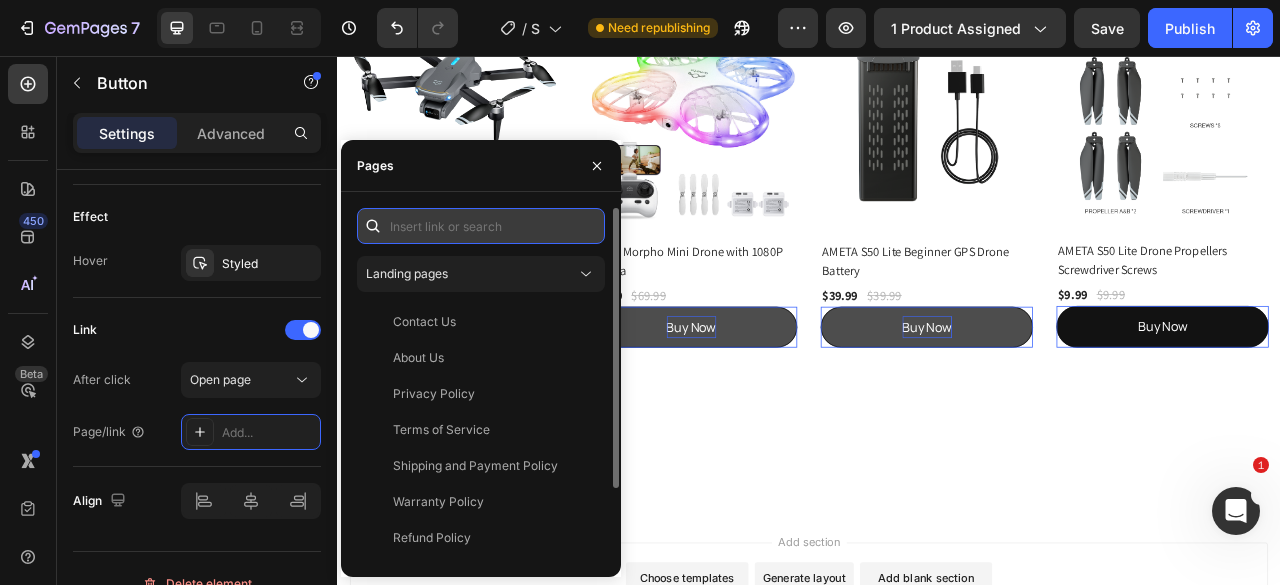 click at bounding box center (481, 226) 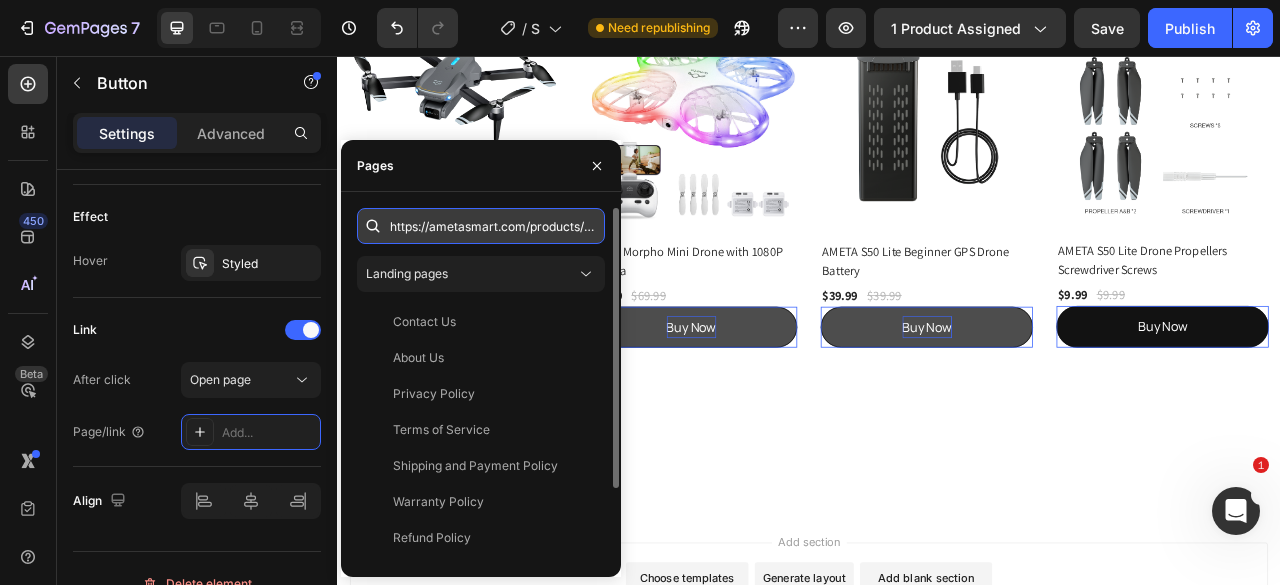 scroll, scrollTop: 0, scrollLeft: 321, axis: horizontal 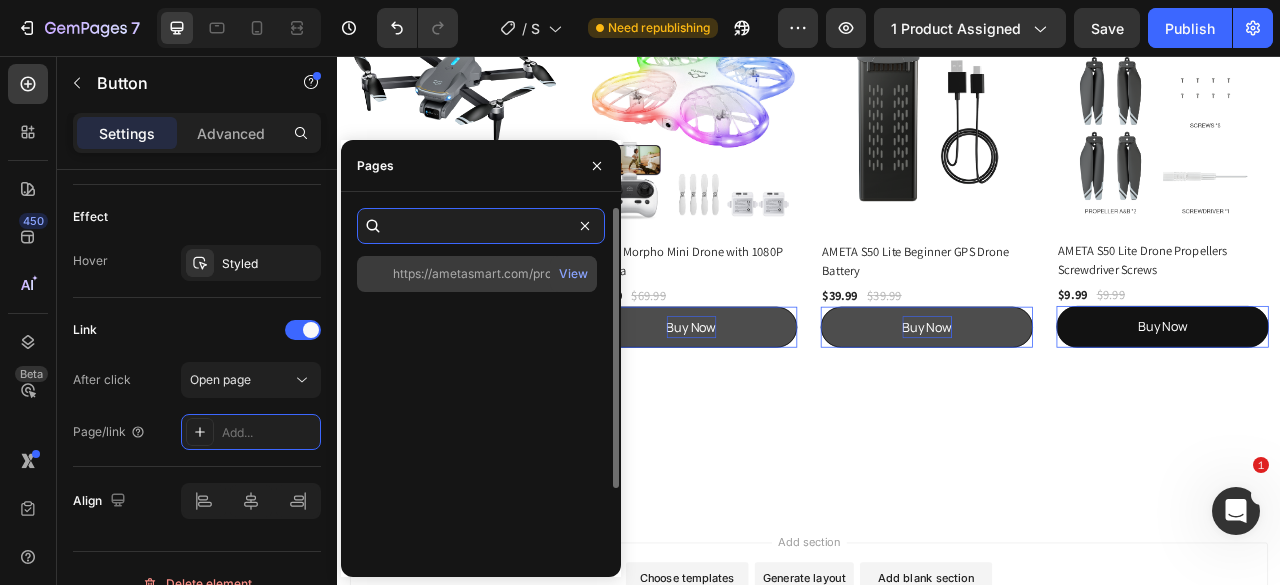 type on "https://ametasmart.com/products/ameta-s20-lite-beginner-drone-with-4k-uhd-camera" 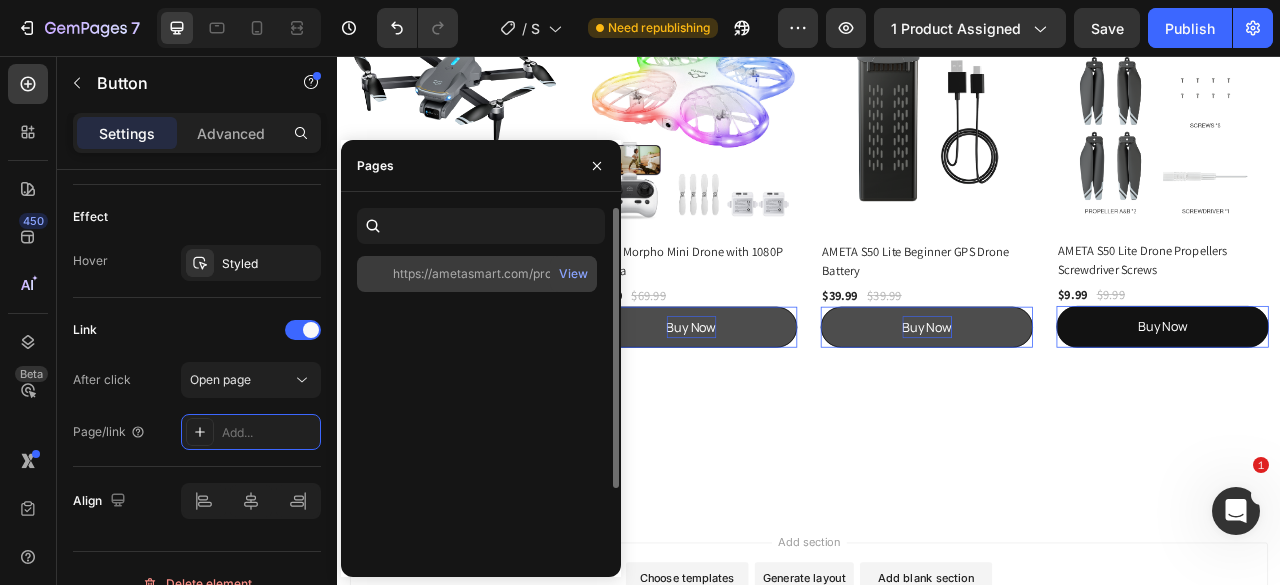 click on "https://ametasmart.com/products/ameta-s20-lite-beginner-drone-with-4k-uhd-camera   View" 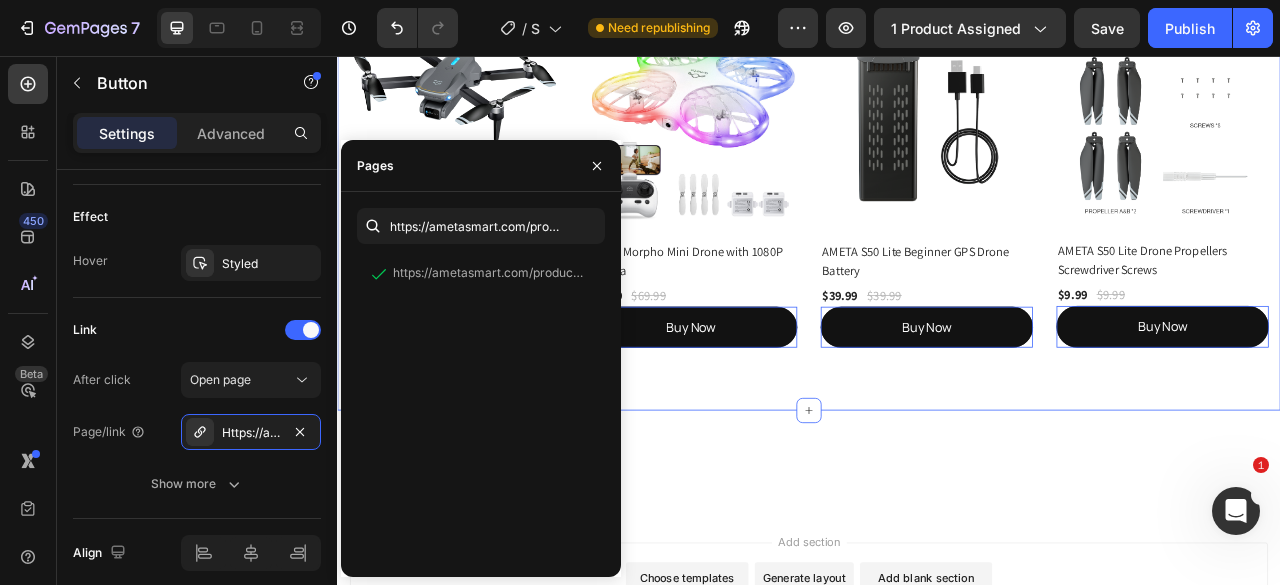 click on "Recommended Drones and Accessories Heading (P) Images AMETA S20 Lite Beginner Drone with 4K UHD Camera (P) Title $109.99 (P) Price (P) Price $119.99 (P) Price (P) Price Row Buy Now Button Row 1 col Product List Row 1 col   0 Row Product List (P) Images Ameta Morpho Mini Drone with 1080P Camera (P) Title $49.99 (P) Price (P) Price $69.99 (P) Price (P) Price Row Buy Now Button   0 Row Product List (P) Images AMETA S50 Lite Beginner GPS Drone Battery (P) Title $39.99 (P) Price (P) Price $39.99 (P) Price (P) Price Row Buy Now Button   0 Row Product List (P) Images AMETA S50 Lite Drone Propellers Screwdriver Screws (P) Title $9.99 (P) Price (P) Price $9.99 (P) Price (P) Price Row Buy Now Button   0 Row Product List Product List Row Section 9" at bounding box center [937, 164] 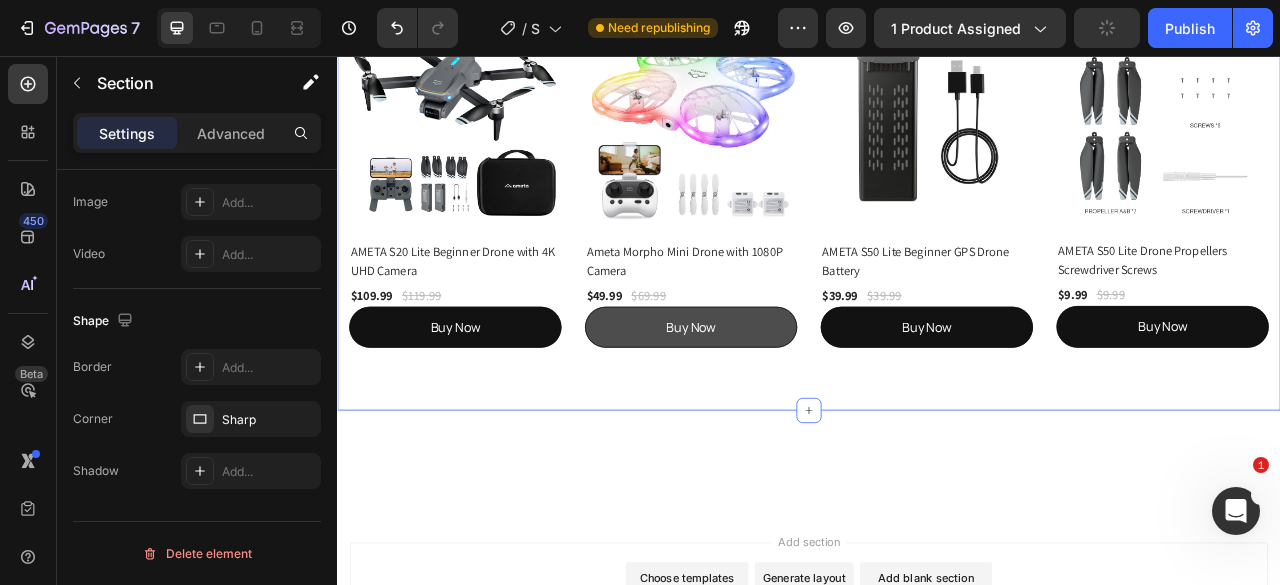 scroll, scrollTop: 0, scrollLeft: 0, axis: both 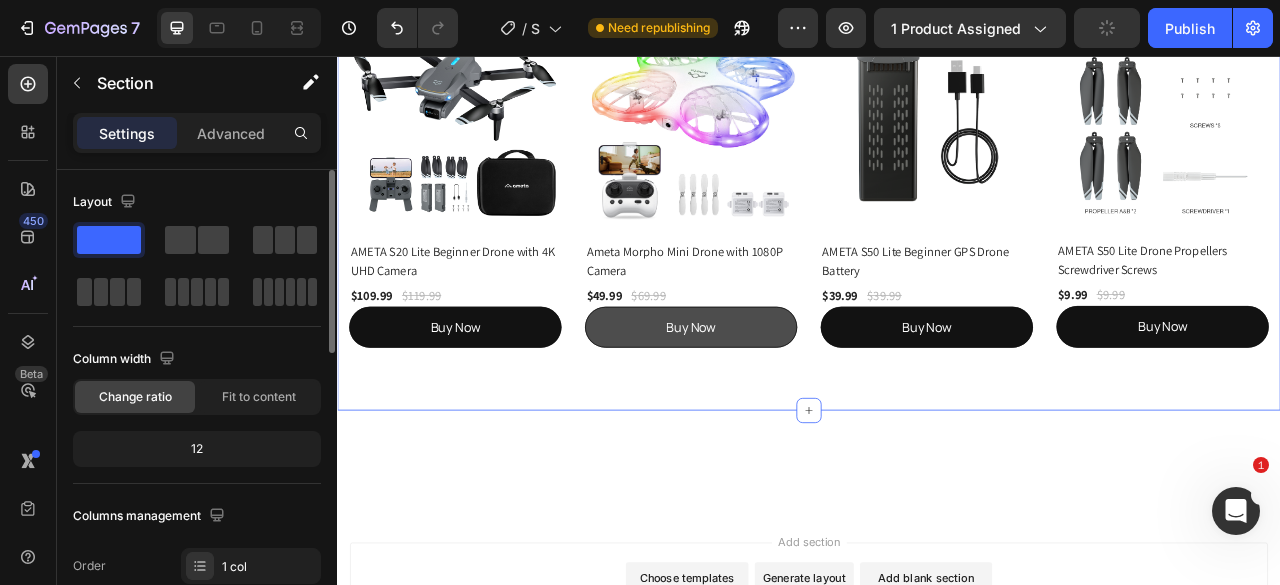 click on "Buy Now" at bounding box center (487, 401) 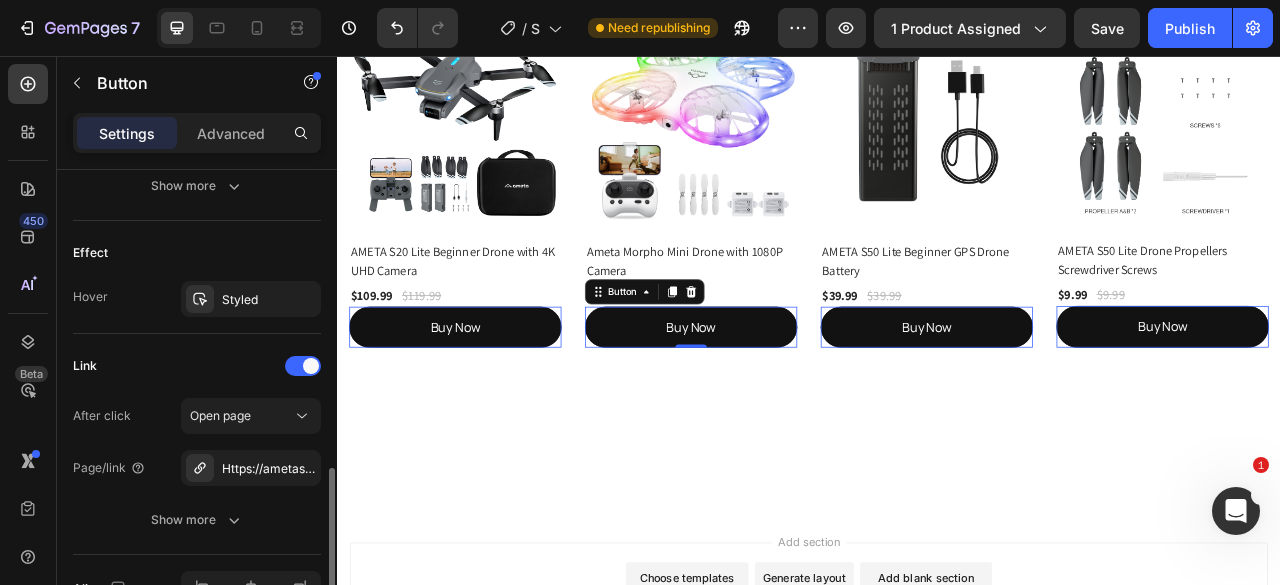 scroll, scrollTop: 1113, scrollLeft: 0, axis: vertical 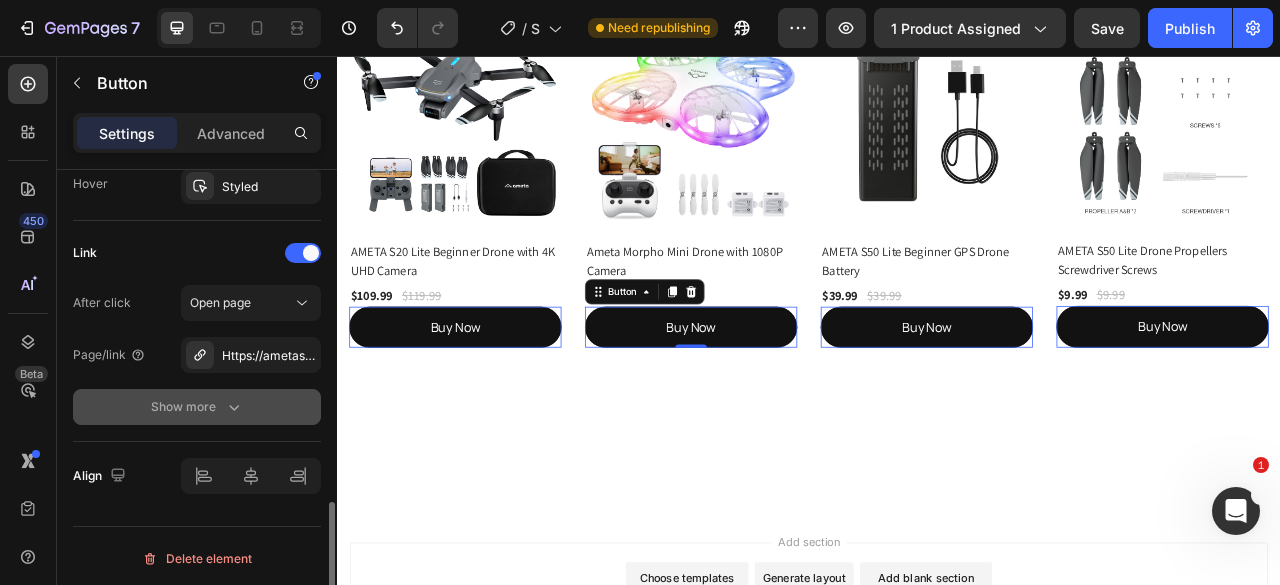click on "Show more" at bounding box center [197, 407] 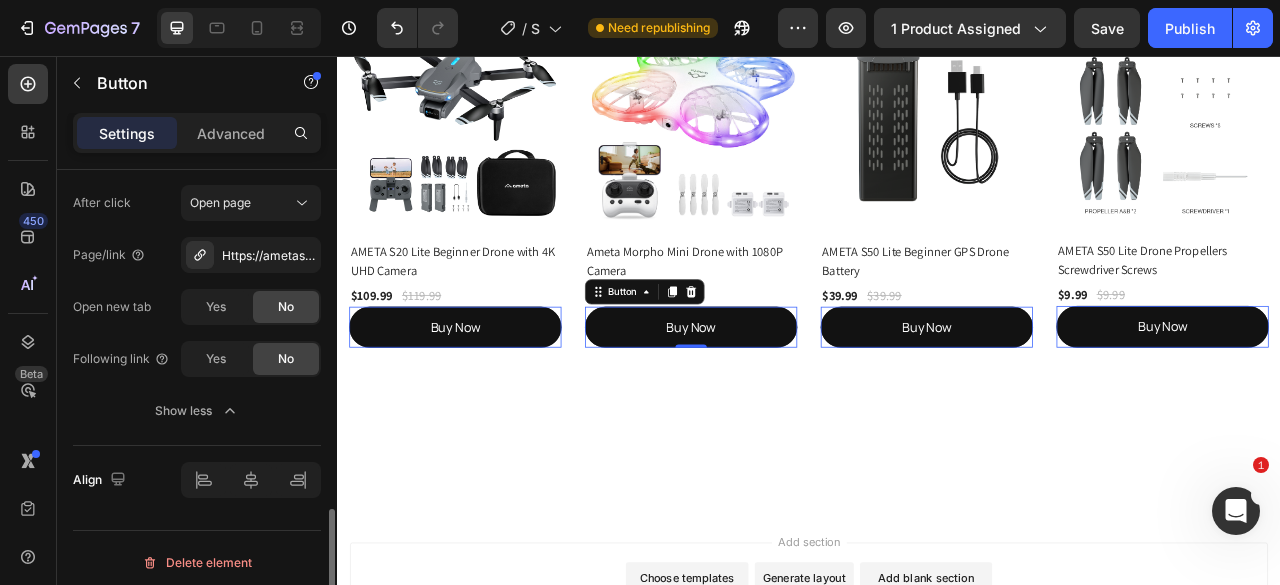 scroll, scrollTop: 1113, scrollLeft: 0, axis: vertical 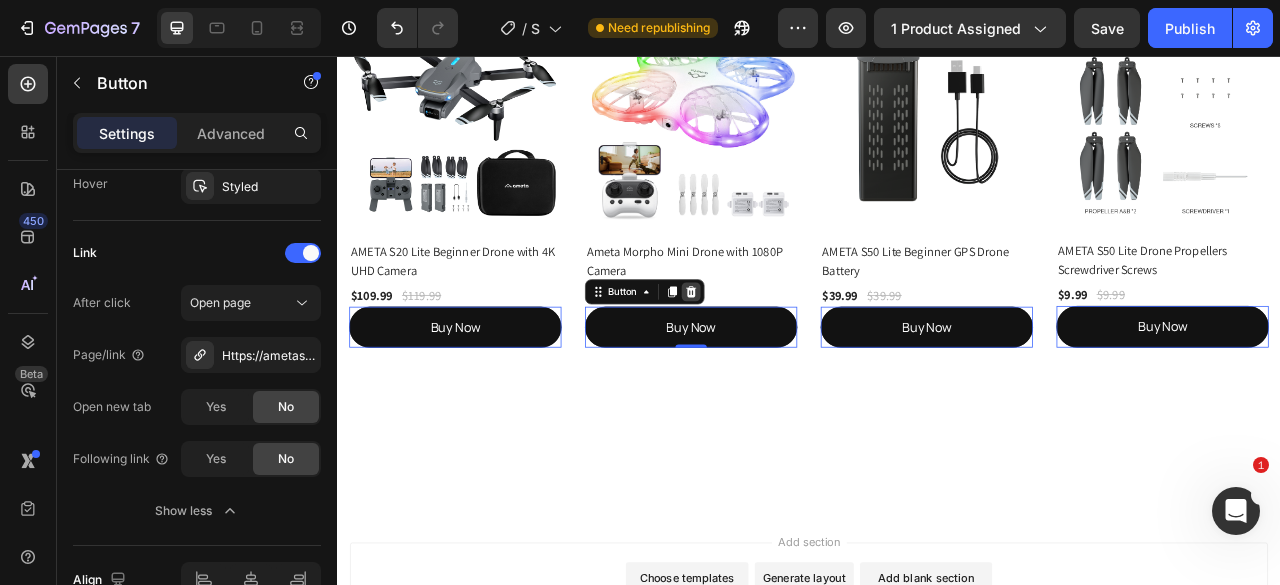 click 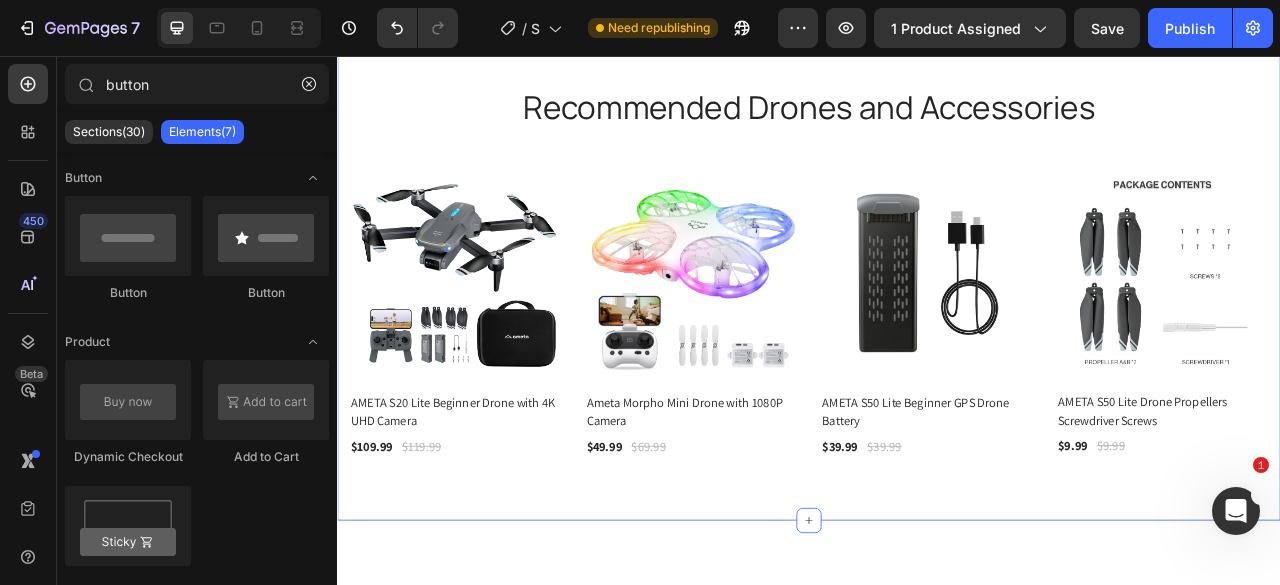 scroll, scrollTop: 8338, scrollLeft: 0, axis: vertical 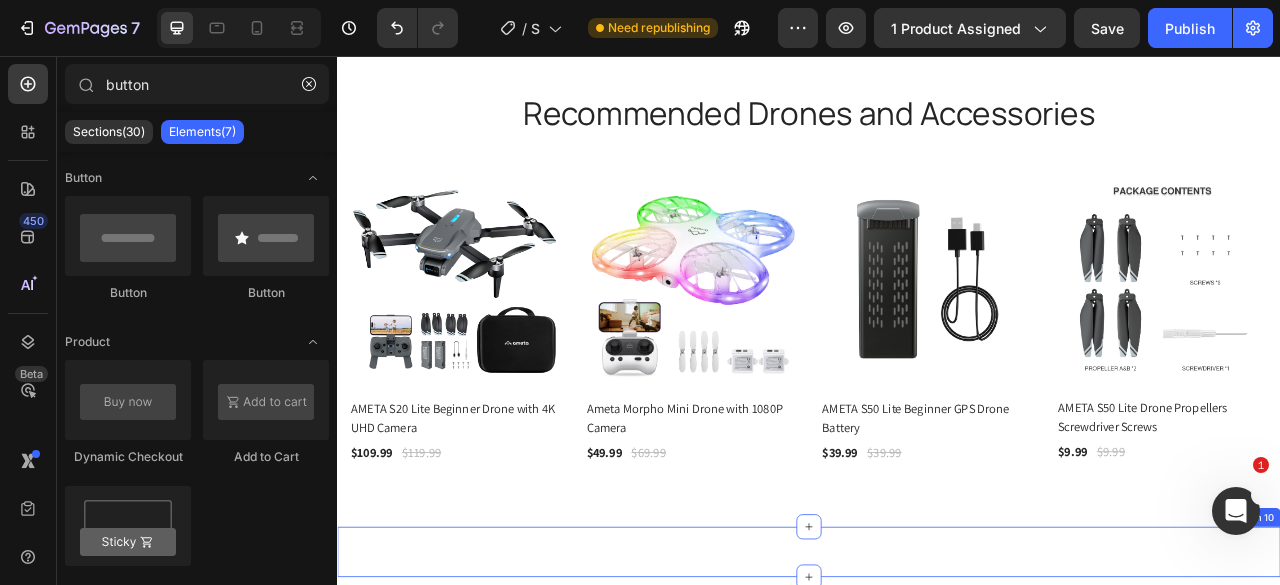 click on "Image Image Image Image Image Section 10" at bounding box center [937, 687] 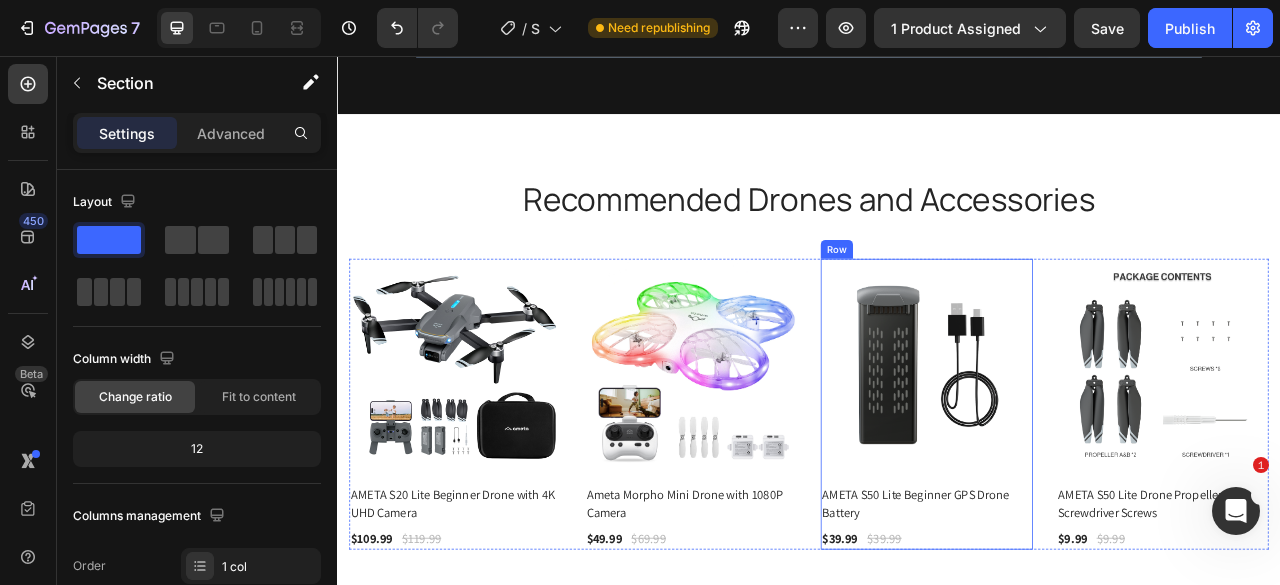 scroll, scrollTop: 8238, scrollLeft: 0, axis: vertical 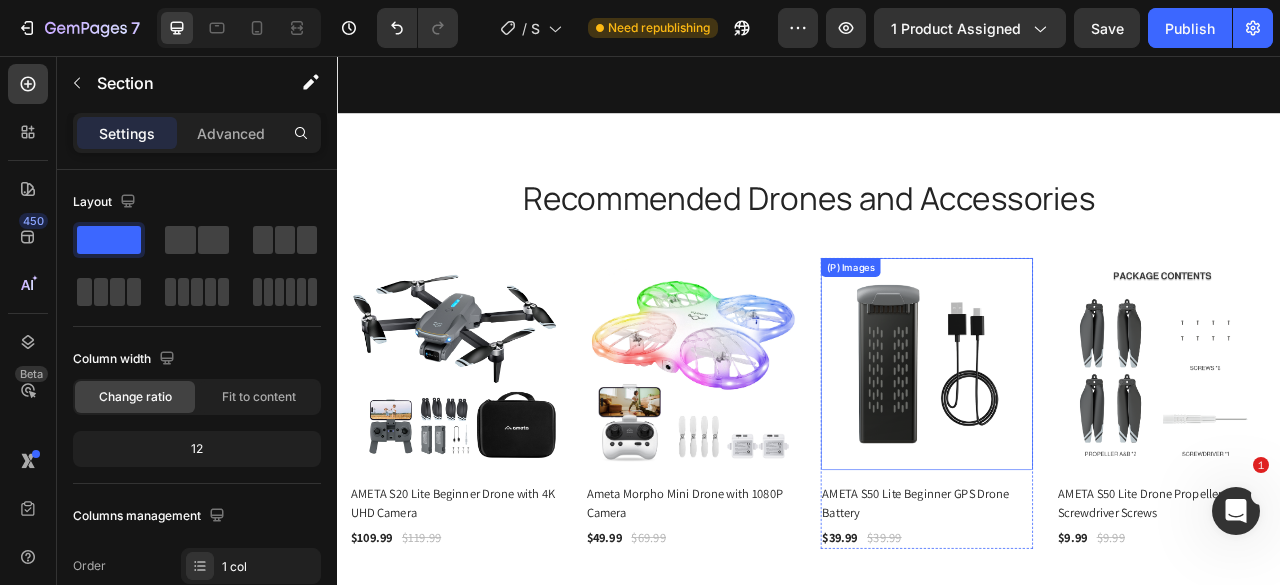 click at bounding box center (1087, 448) 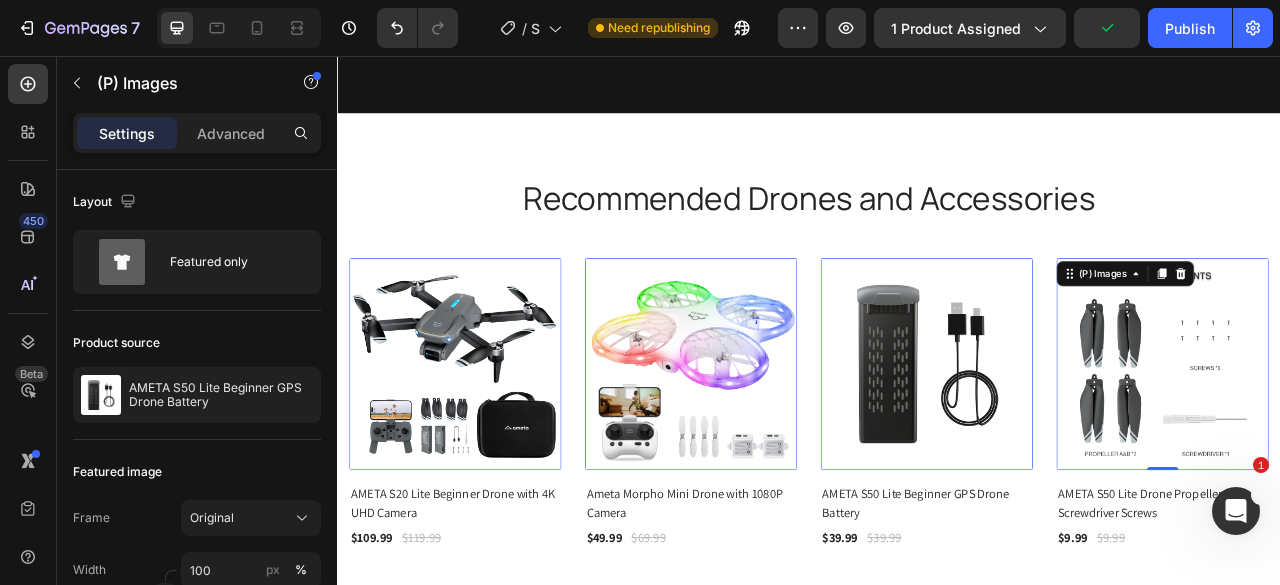 click at bounding box center (1387, 448) 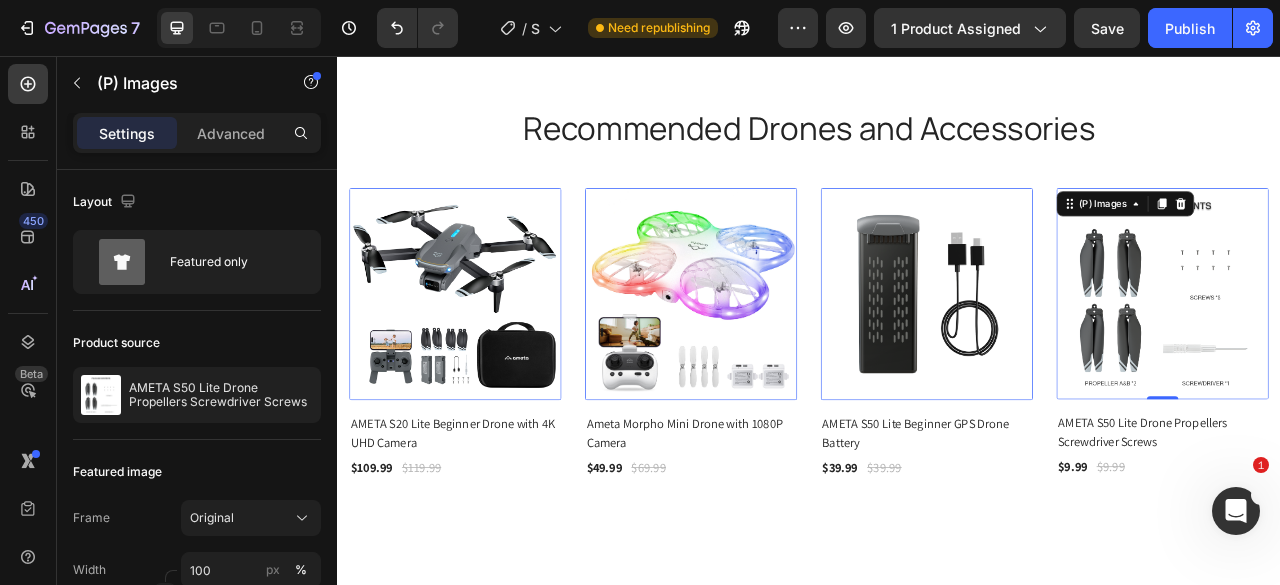 scroll, scrollTop: 8338, scrollLeft: 0, axis: vertical 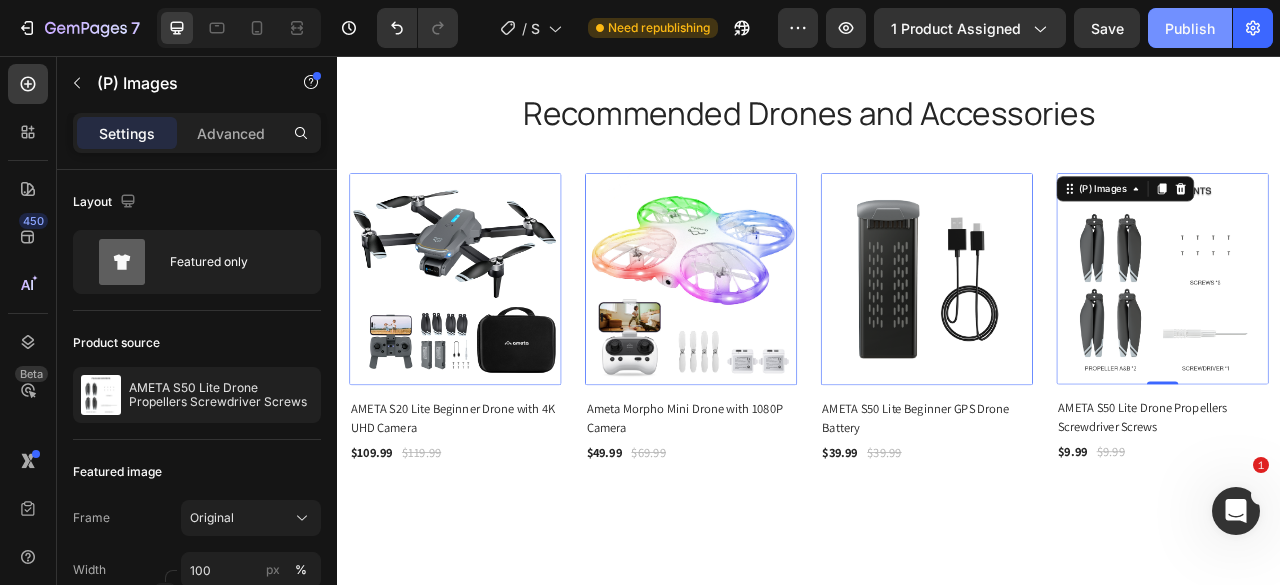 click on "Publish" at bounding box center (1190, 28) 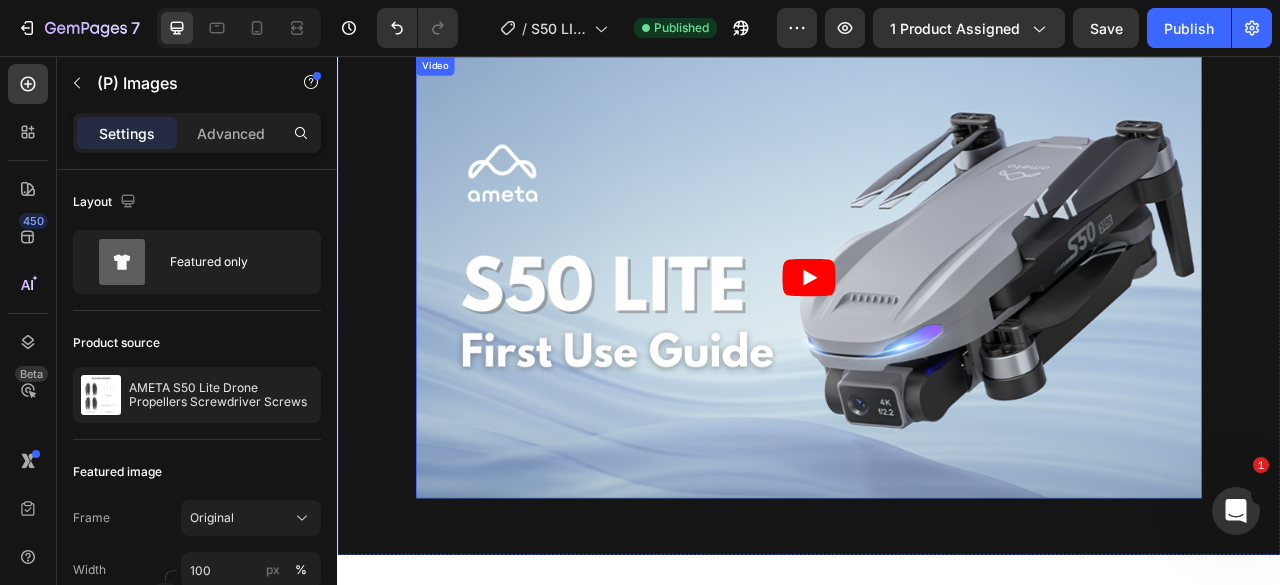scroll, scrollTop: 7638, scrollLeft: 0, axis: vertical 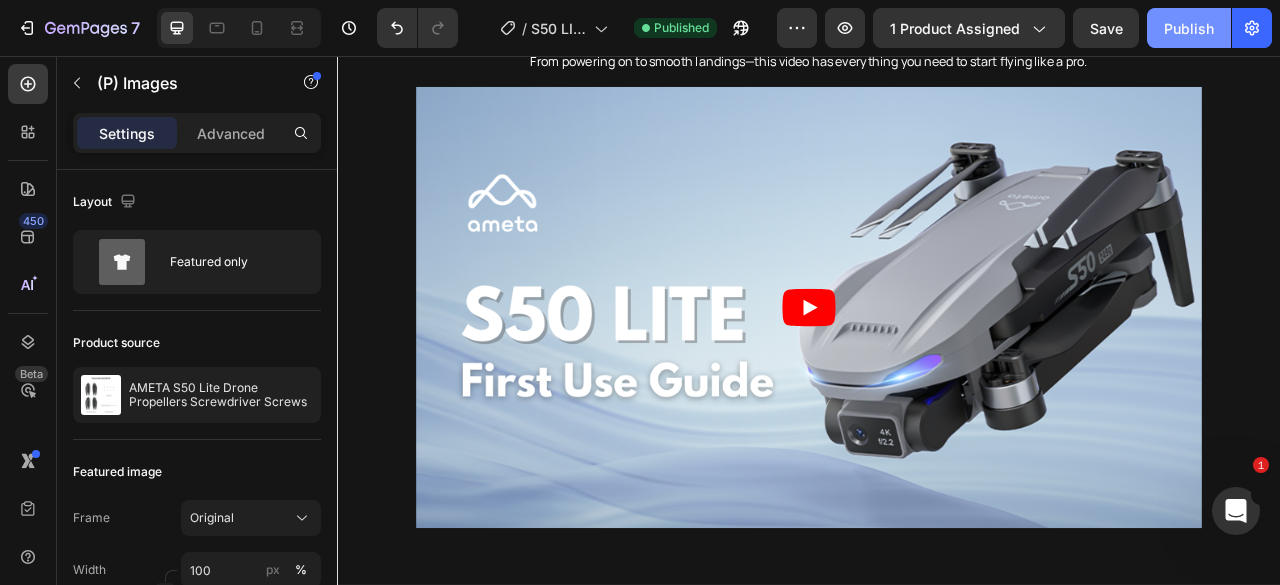 drag, startPoint x: 1202, startPoint y: 34, endPoint x: 1158, endPoint y: 41, distance: 44.553337 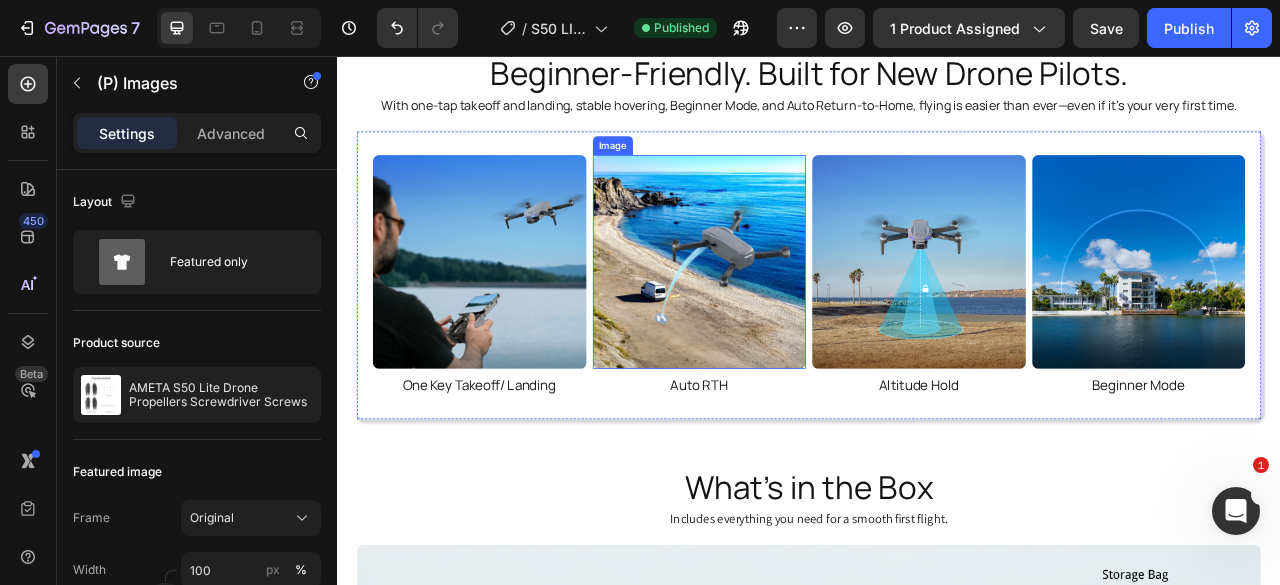 scroll, scrollTop: 6038, scrollLeft: 0, axis: vertical 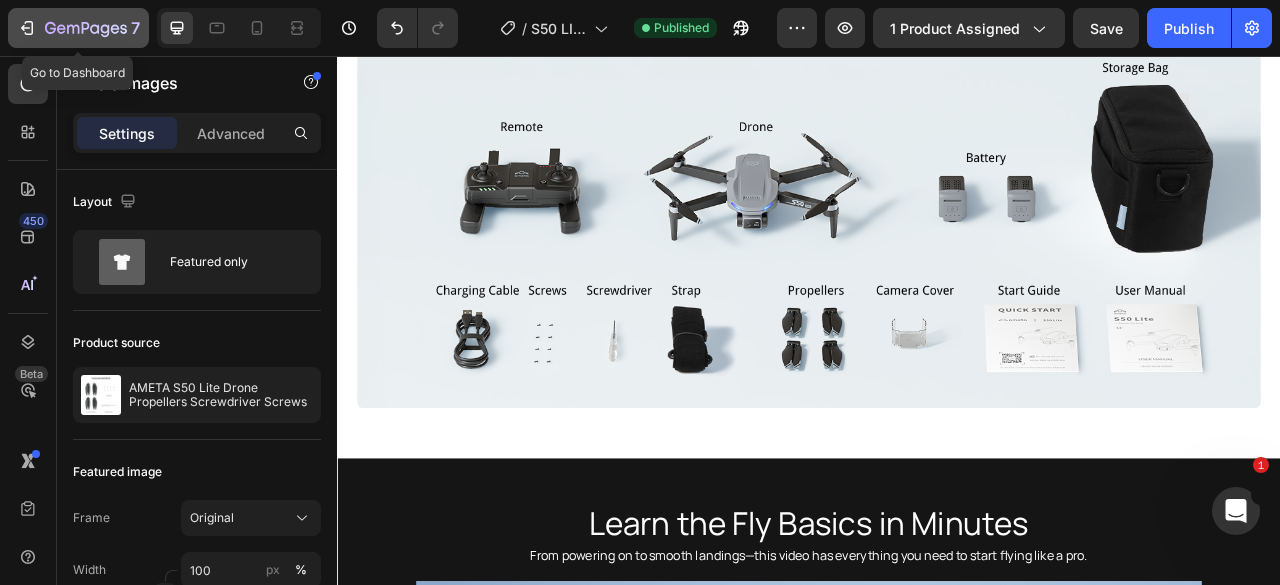 click 